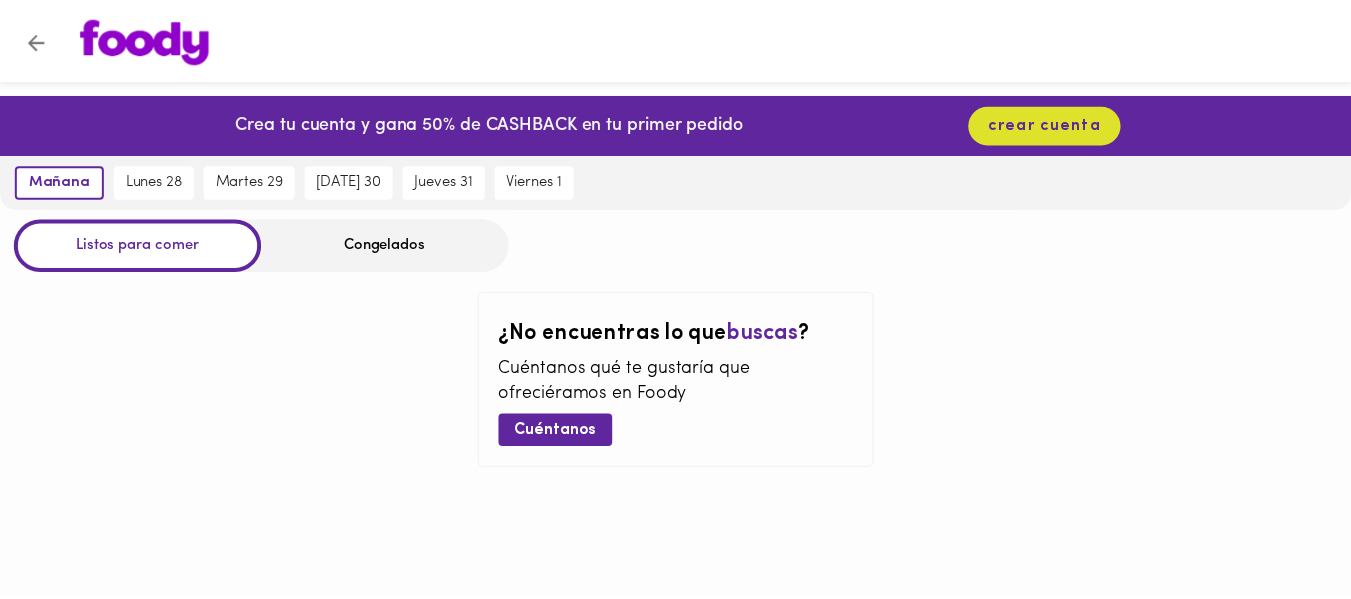 scroll, scrollTop: 0, scrollLeft: 0, axis: both 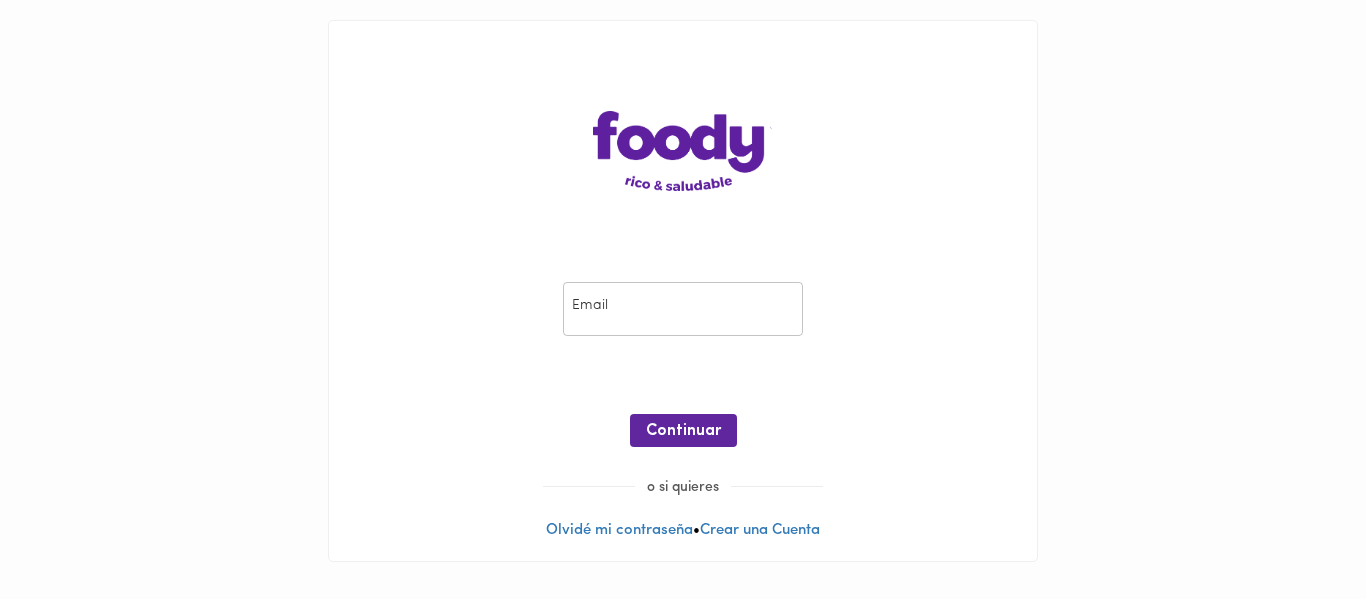 click at bounding box center [683, 309] 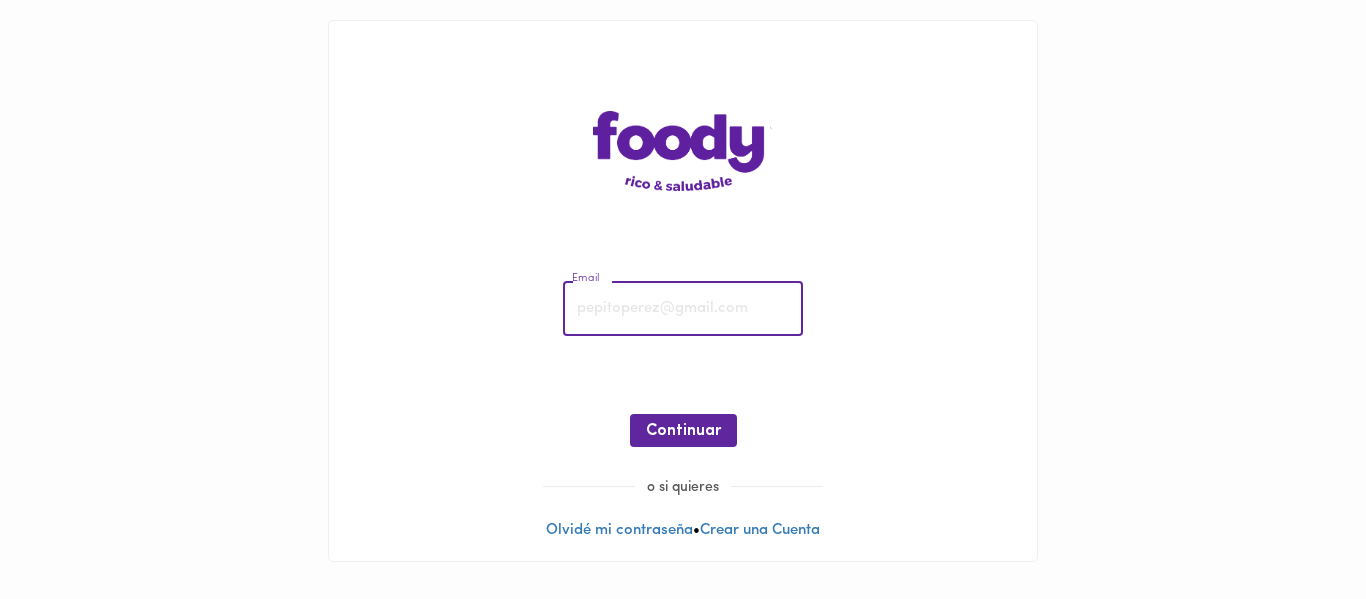 type on "[EMAIL_ADDRESS][DOMAIN_NAME]" 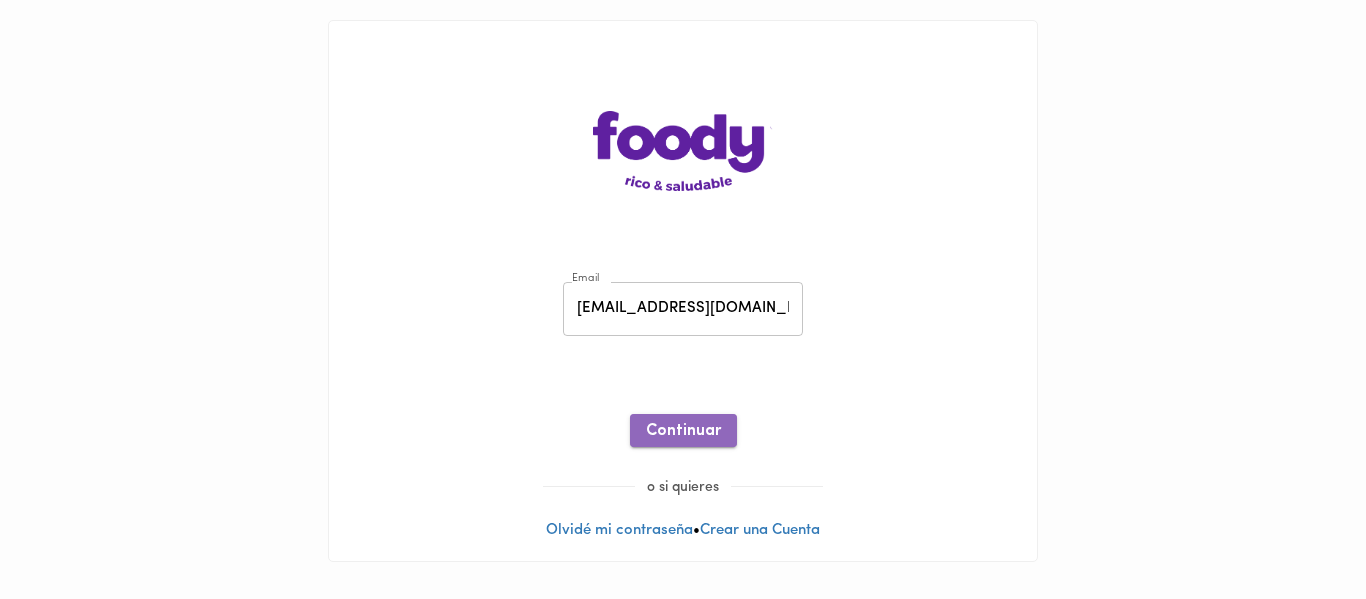 click on "Continuar" at bounding box center [683, 431] 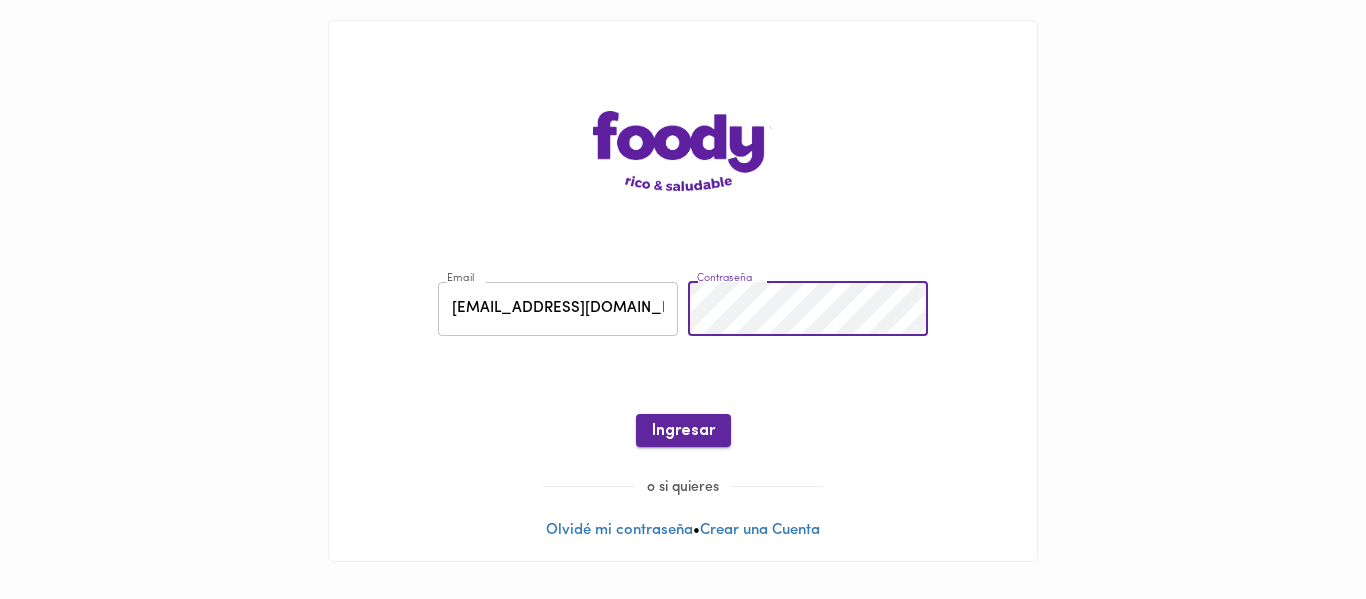 click on "Ingresar" at bounding box center (683, 431) 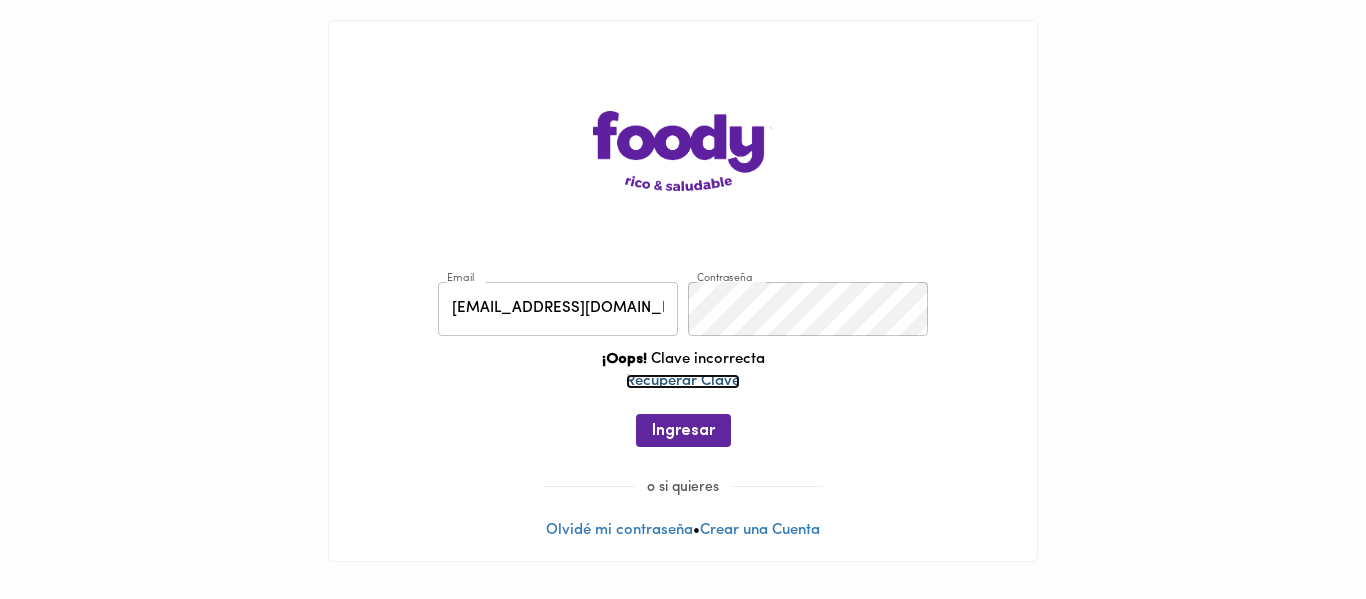 click on "Recuperar Clave" at bounding box center (683, 381) 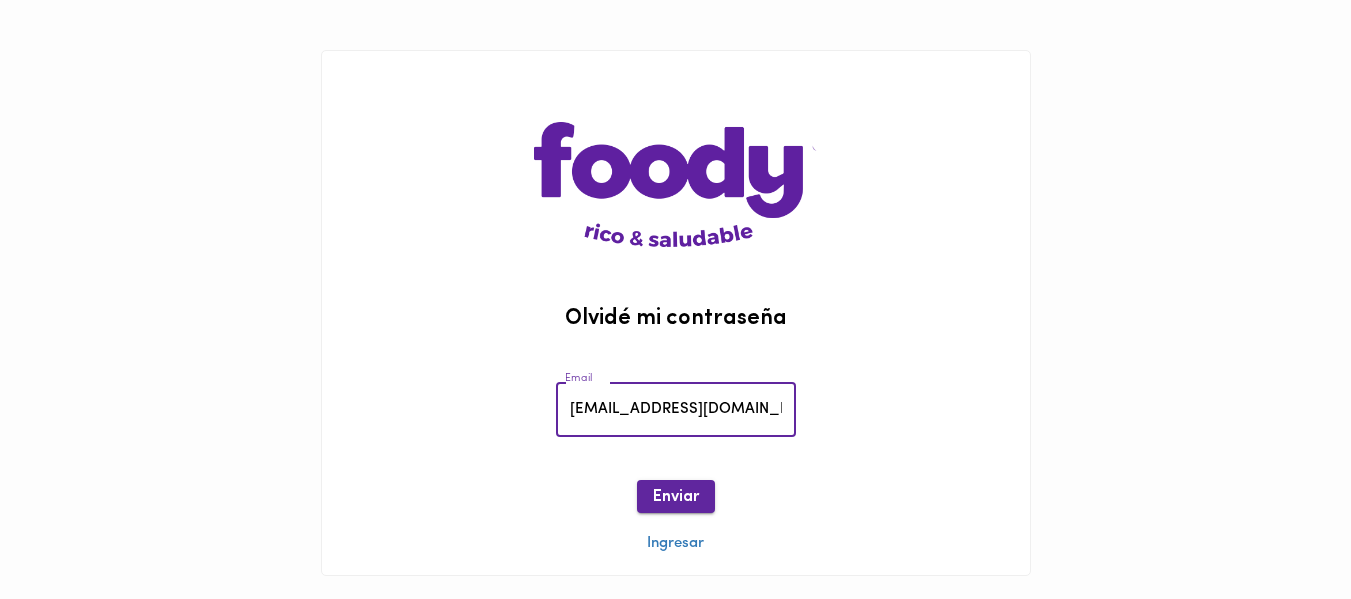 click on "Enviar" at bounding box center [676, 497] 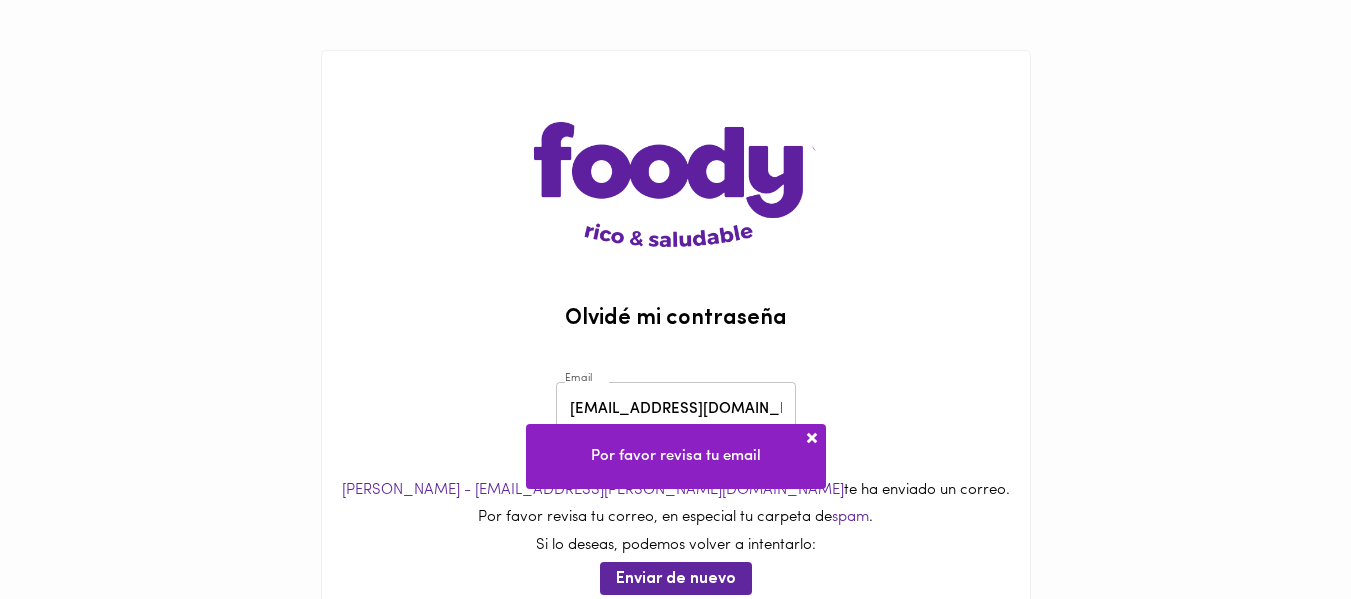 click at bounding box center [812, 438] 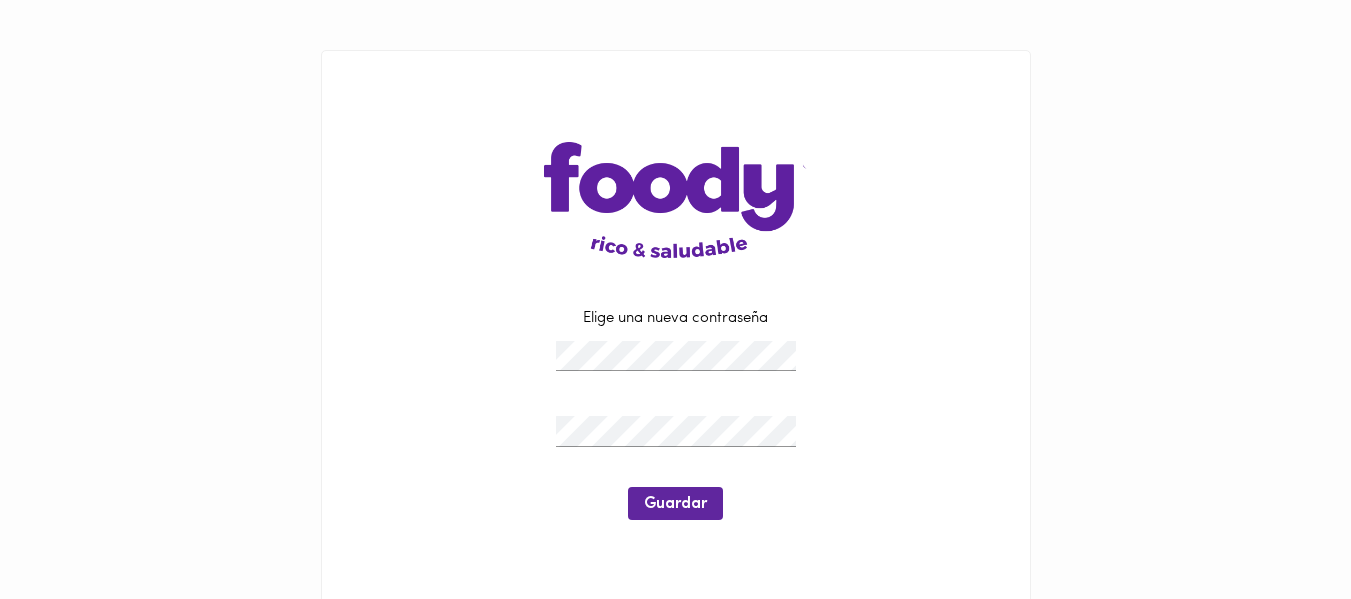 scroll, scrollTop: 0, scrollLeft: 0, axis: both 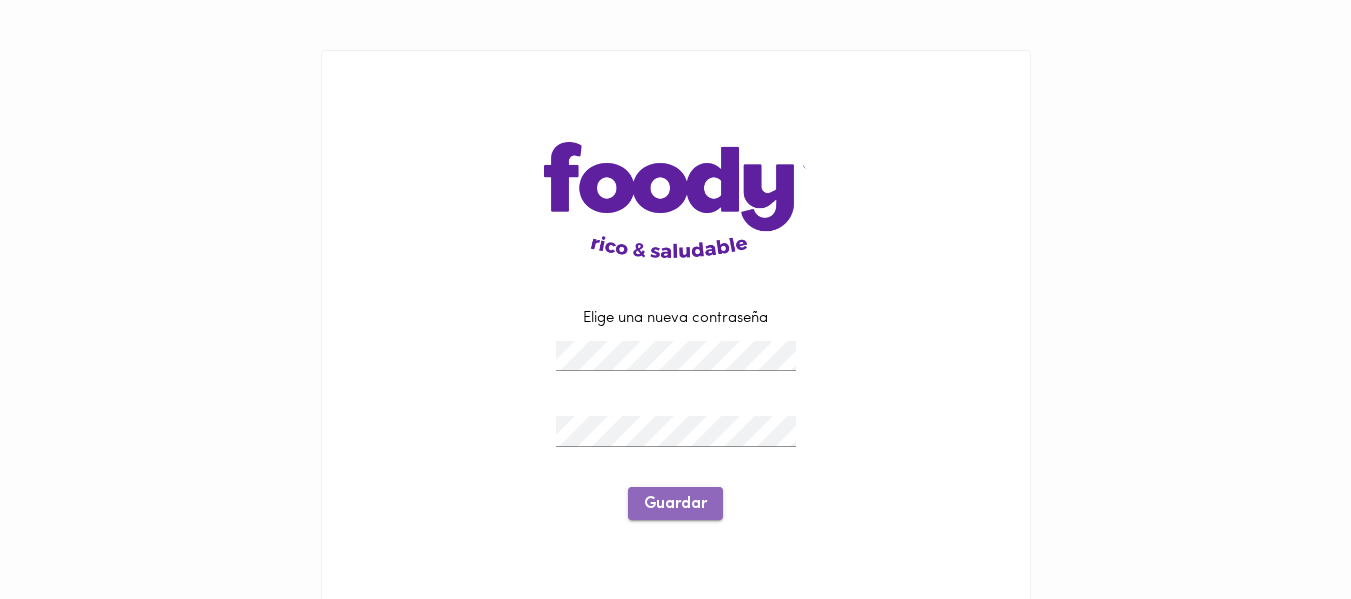 click on "Guardar" at bounding box center (675, 504) 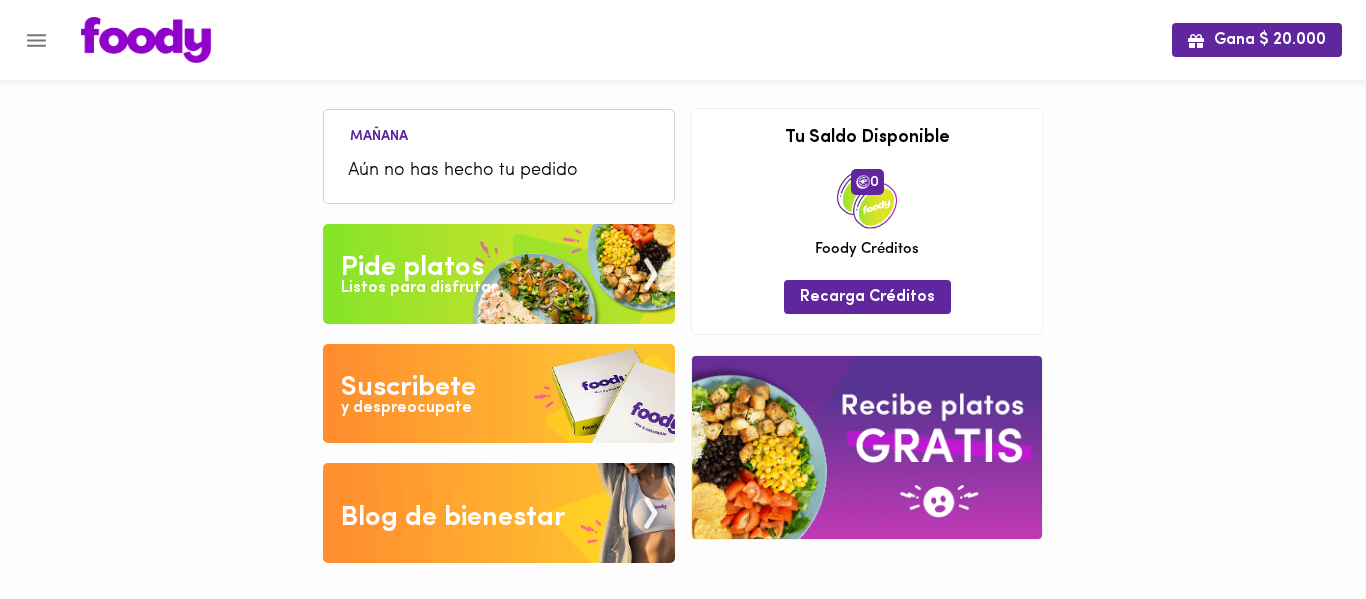 click on "Gana $ 20.000 Mañana Aún no has hecho tu pedido Tu pago contraentrega por  $-   está pendiente , programa un plato para comenzar. Prográmalo   Cancelar Pide platos Listos para disfrutar Suscribete y despreocupate Blog de bienestar Tu Saldo Disponible  0 Foody Créditos Recarga Créditos" at bounding box center [683, 296] 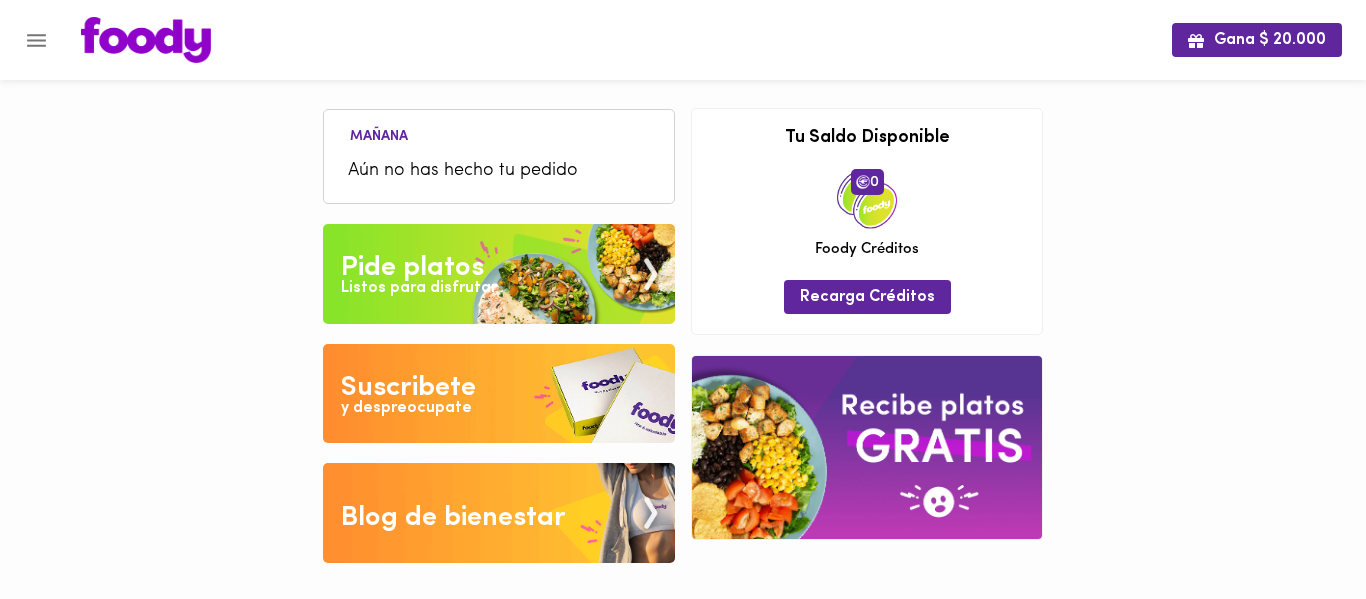 click on "Mañana Aún no has hecho tu pedido Tu pago contraentrega por  $-   está pendiente , programa un plato para comenzar. Prográmalo   Cancelar Pide platos Listos para disfrutar Suscribete y despreocupate Blog de bienestar" at bounding box center (499, 324) 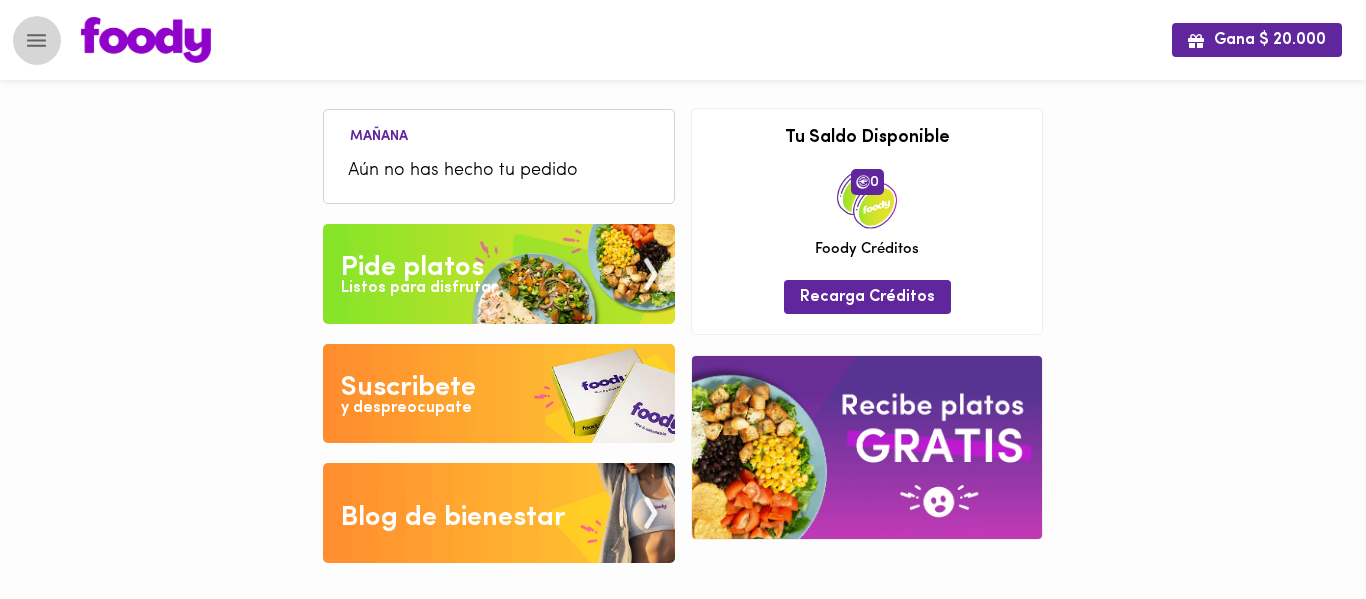click 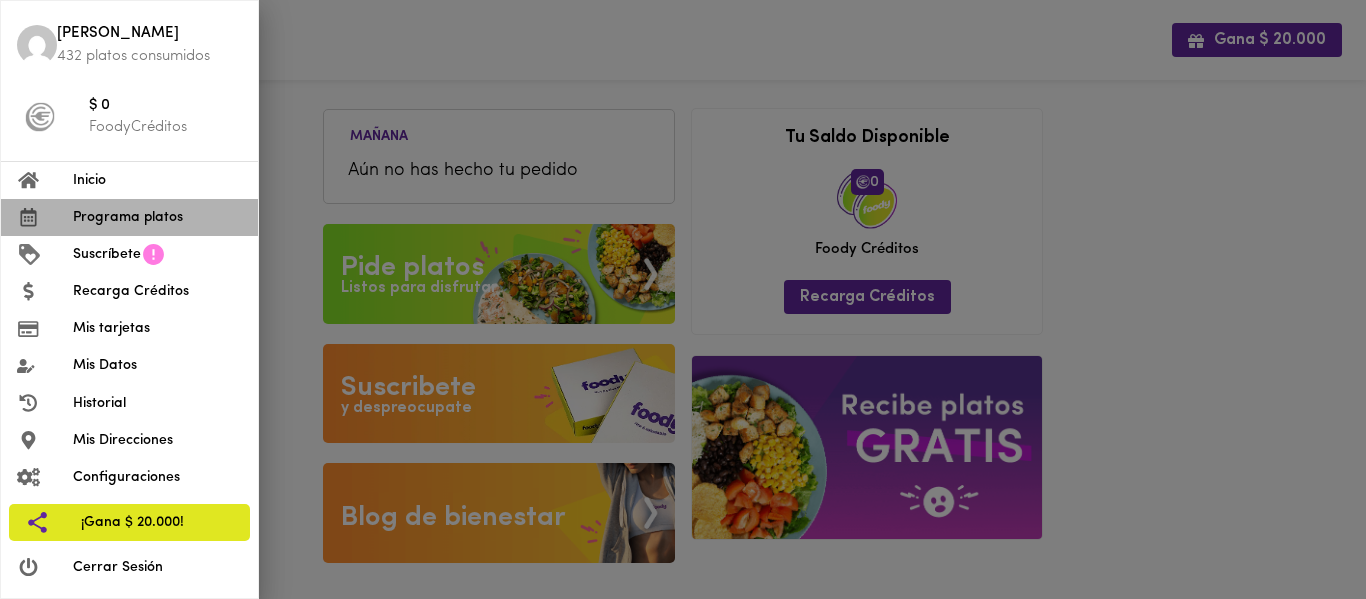 click on "Programa platos" at bounding box center (157, 217) 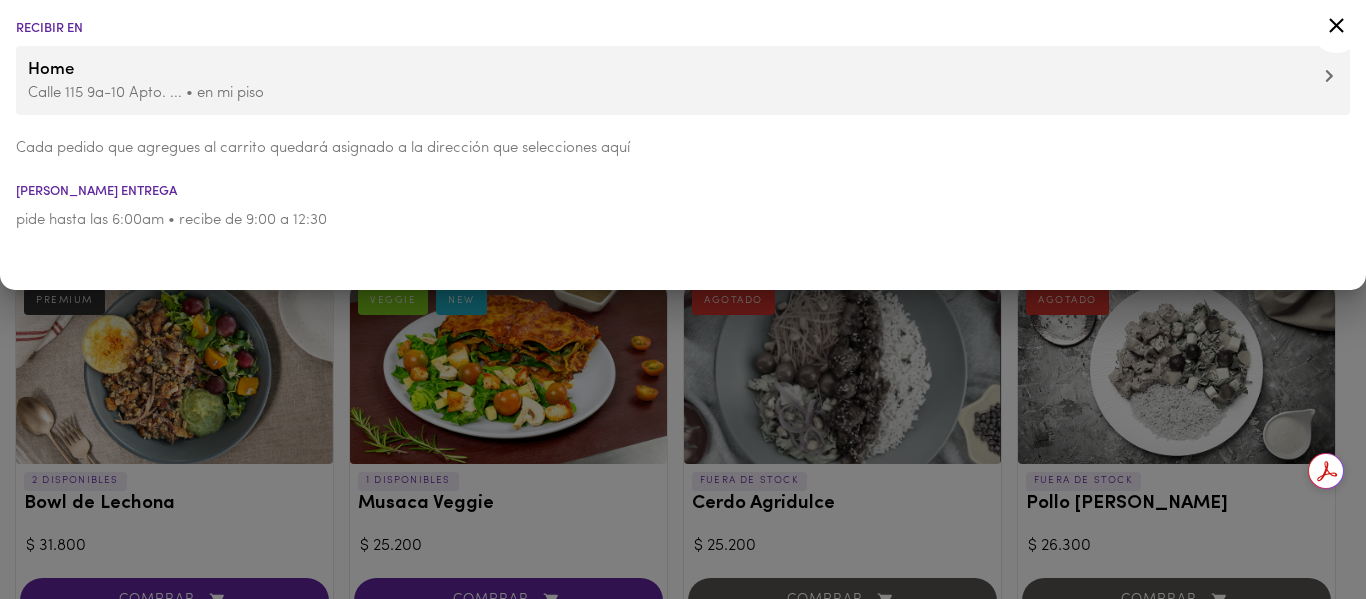 click on "Horario entrega" at bounding box center (683, 191) 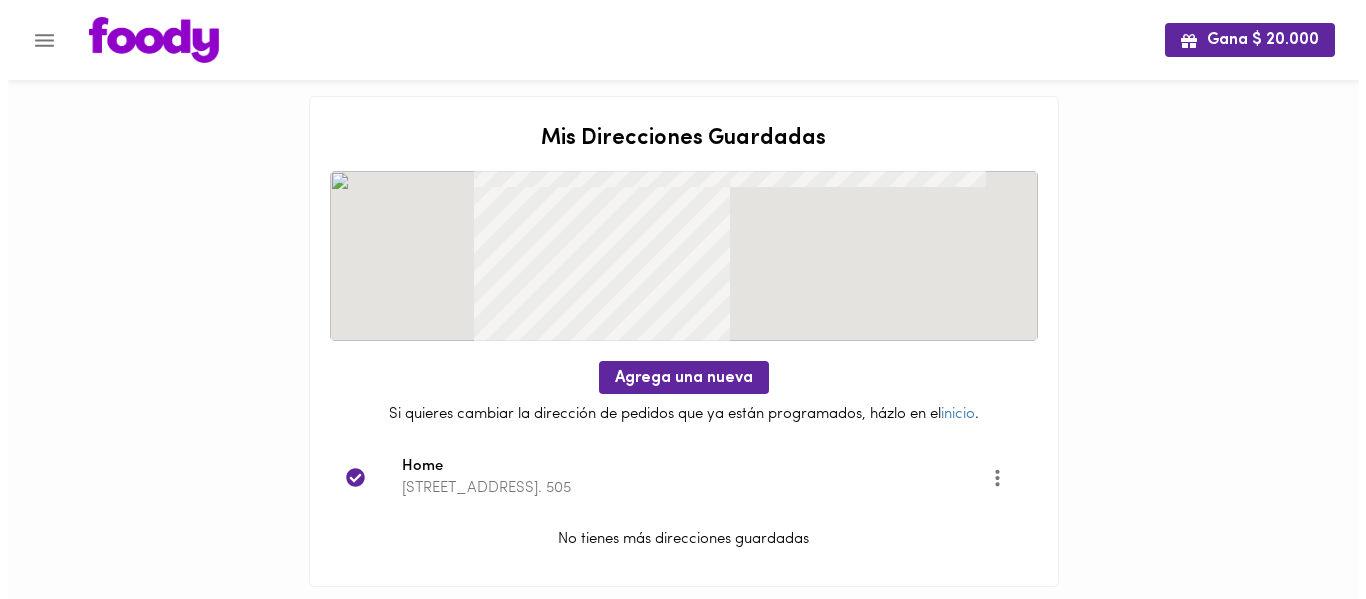 scroll, scrollTop: 38, scrollLeft: 0, axis: vertical 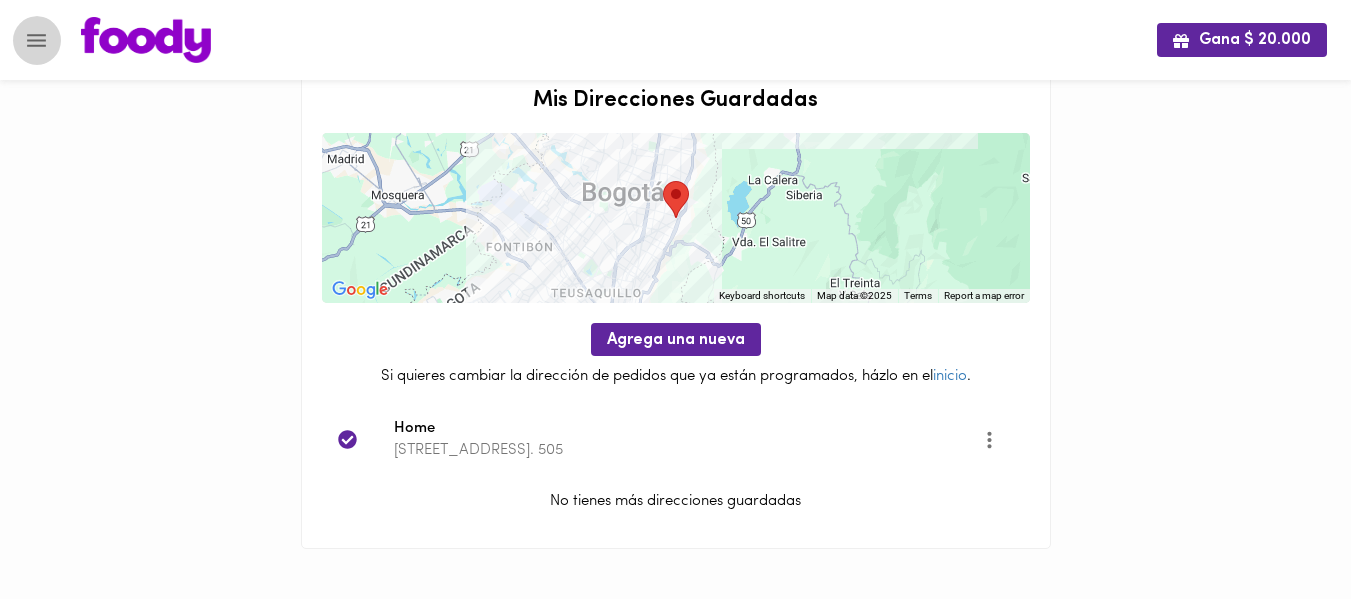 click 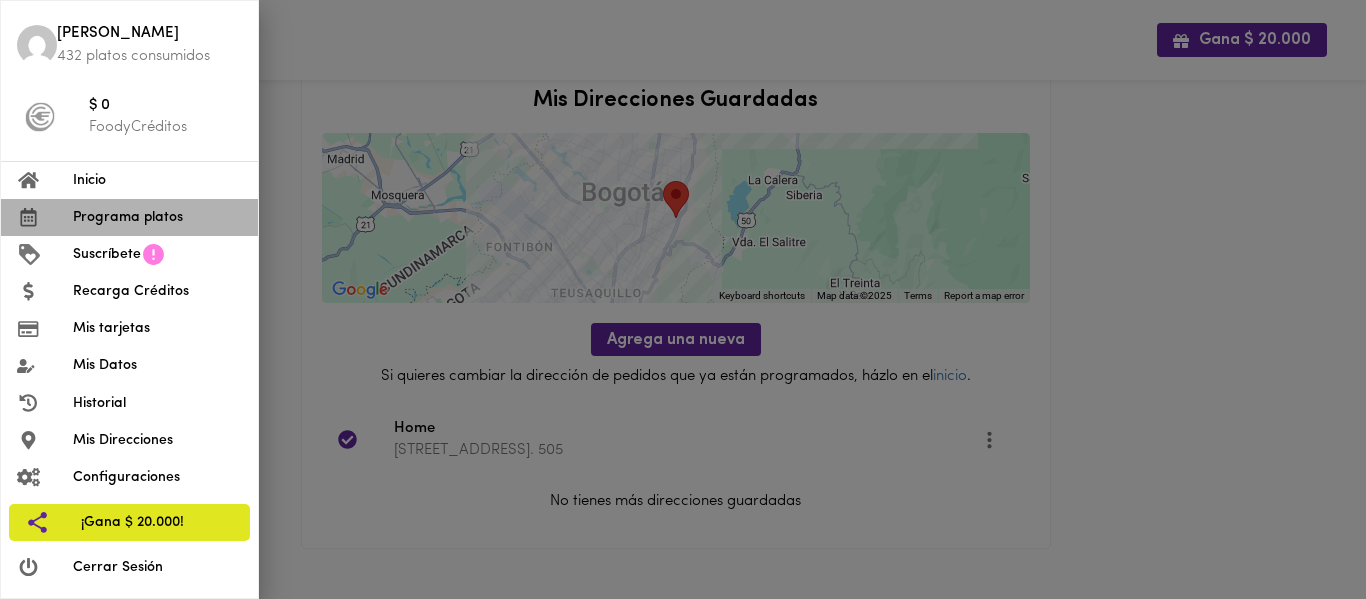 click on "Programa platos" at bounding box center [157, 217] 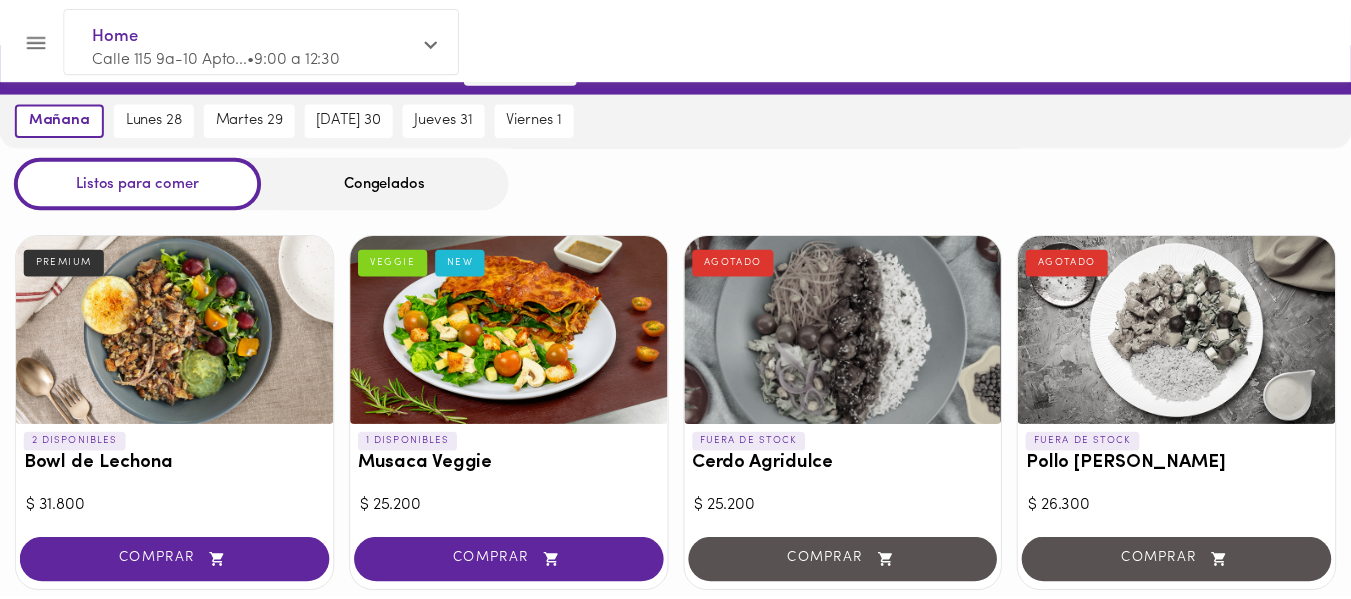 scroll, scrollTop: 0, scrollLeft: 0, axis: both 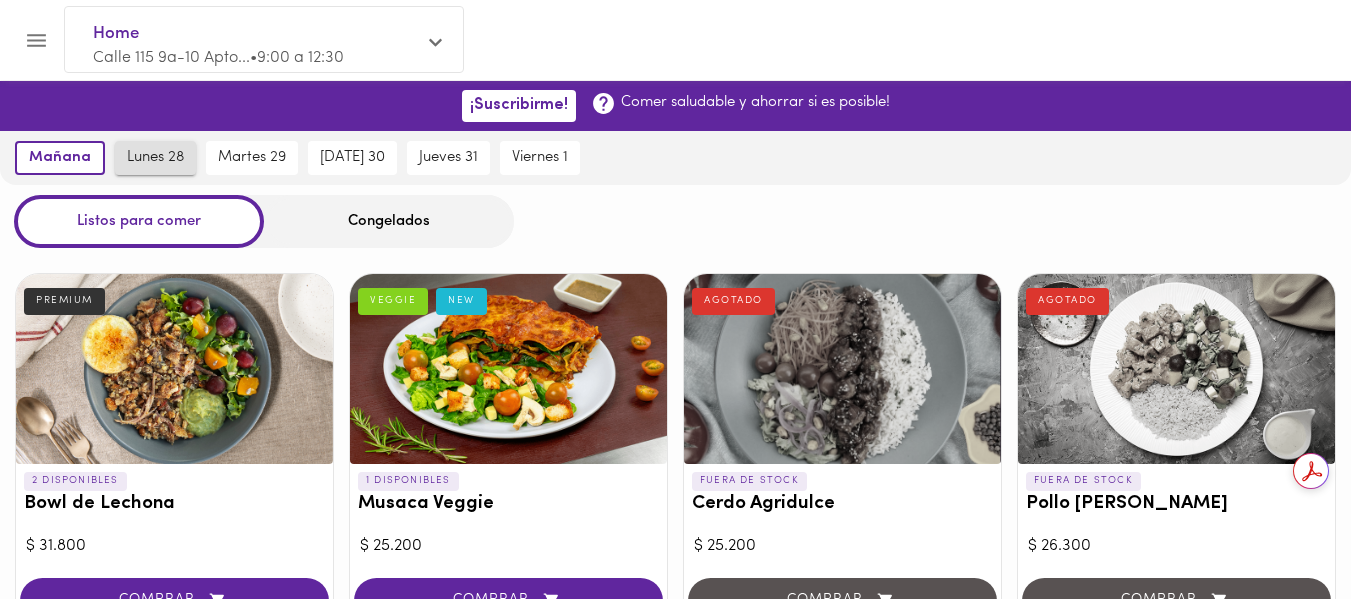 click on "lunes 28" at bounding box center [155, 158] 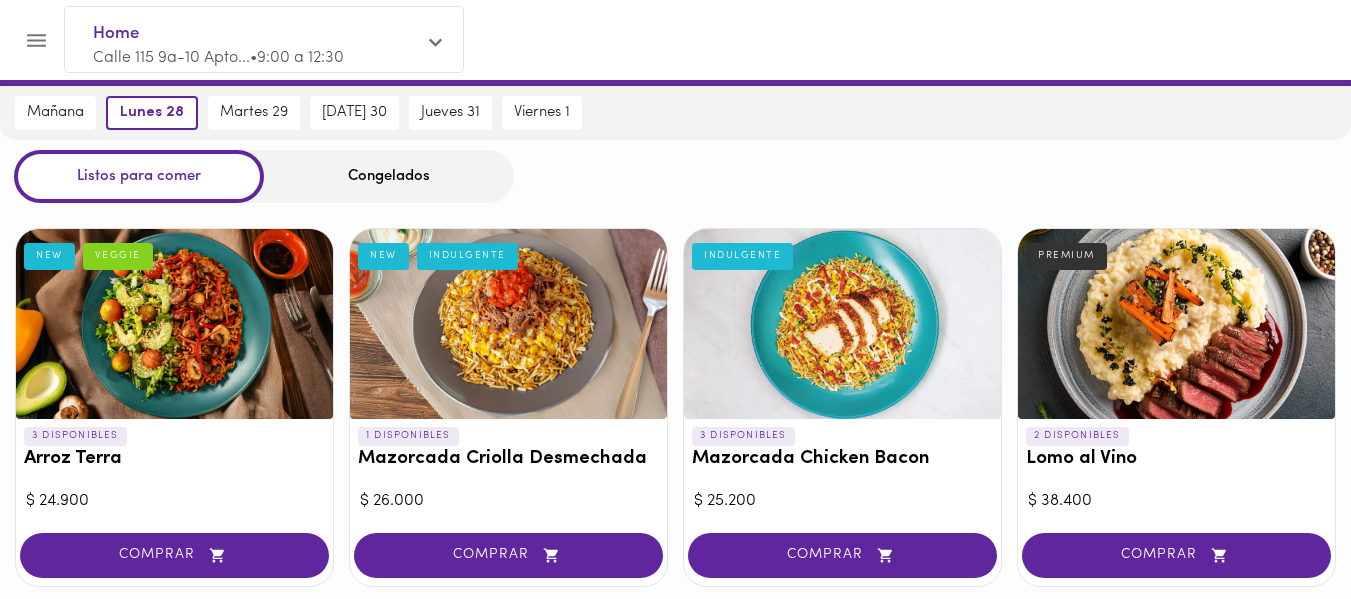 scroll, scrollTop: 0, scrollLeft: 0, axis: both 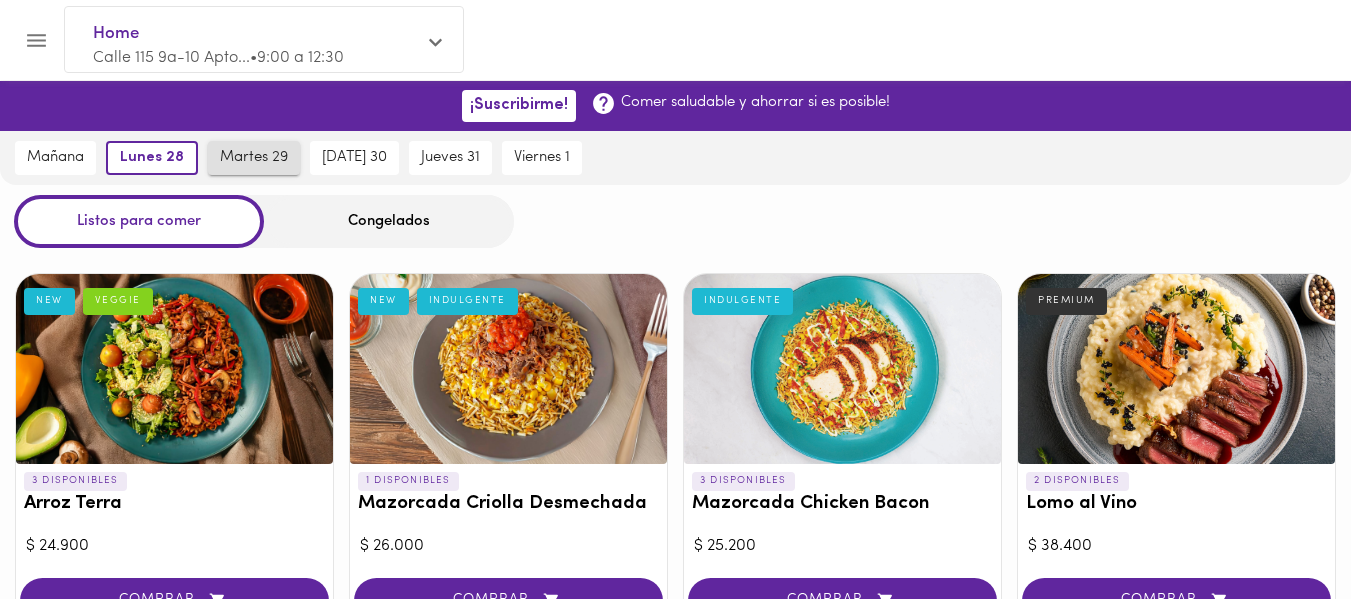 click on "martes 29" at bounding box center [254, 158] 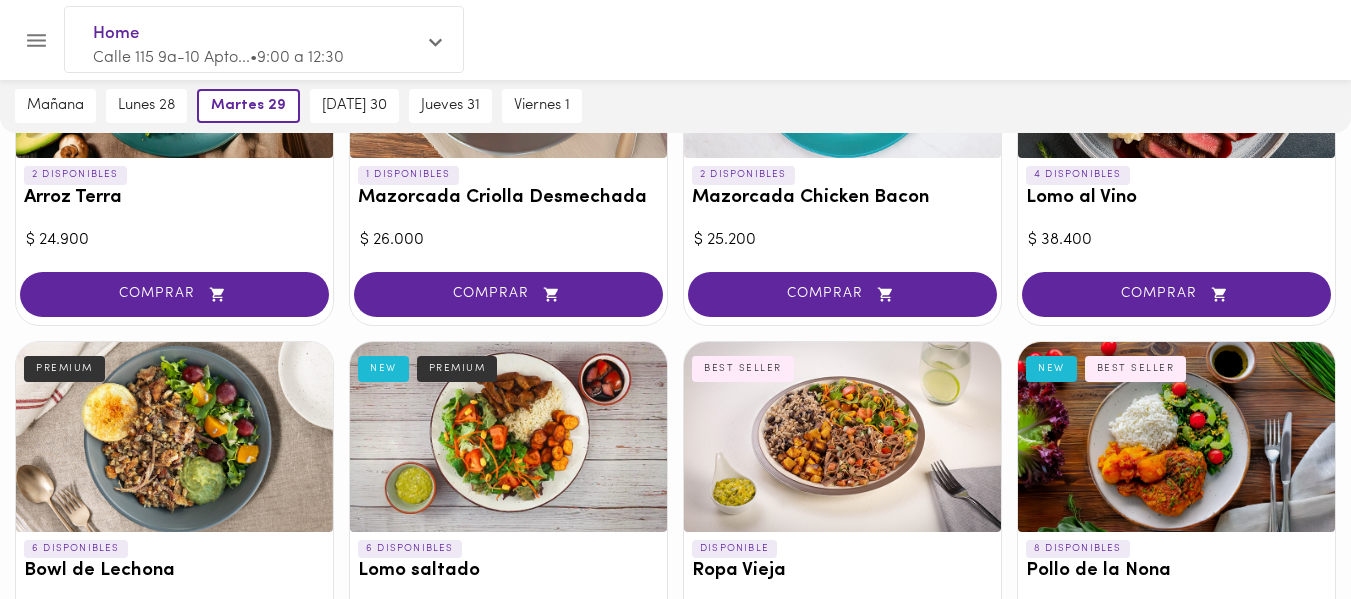 scroll, scrollTop: 316, scrollLeft: 0, axis: vertical 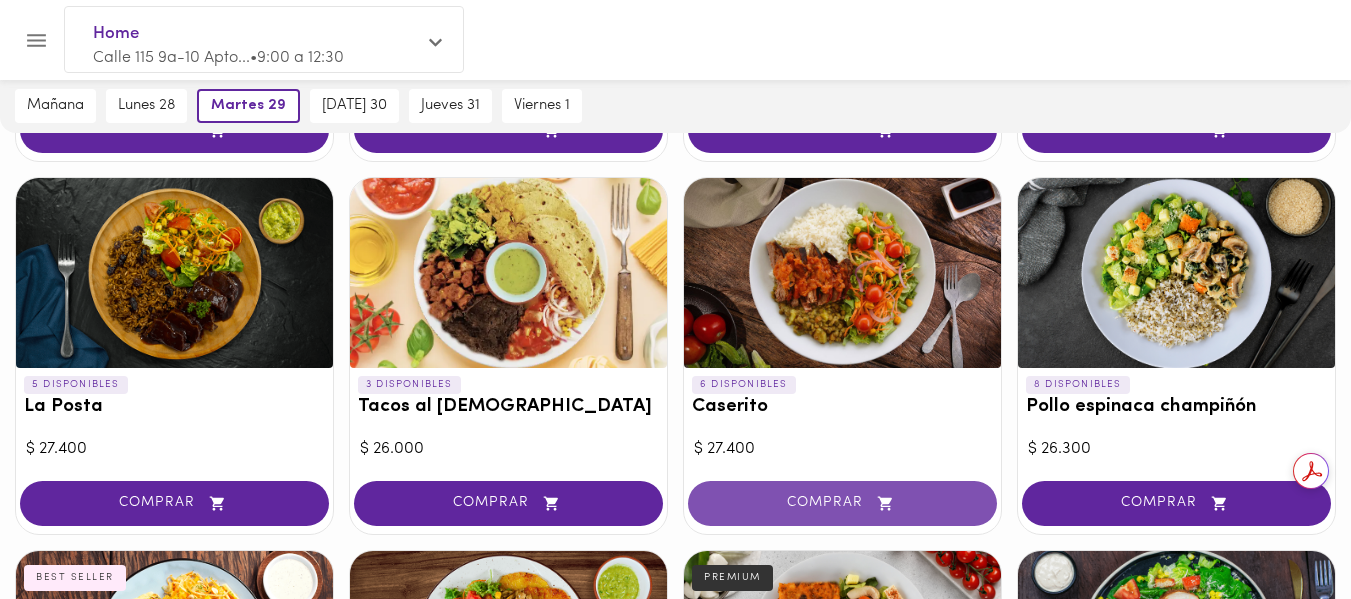 click on "COMPRAR" at bounding box center [842, 503] 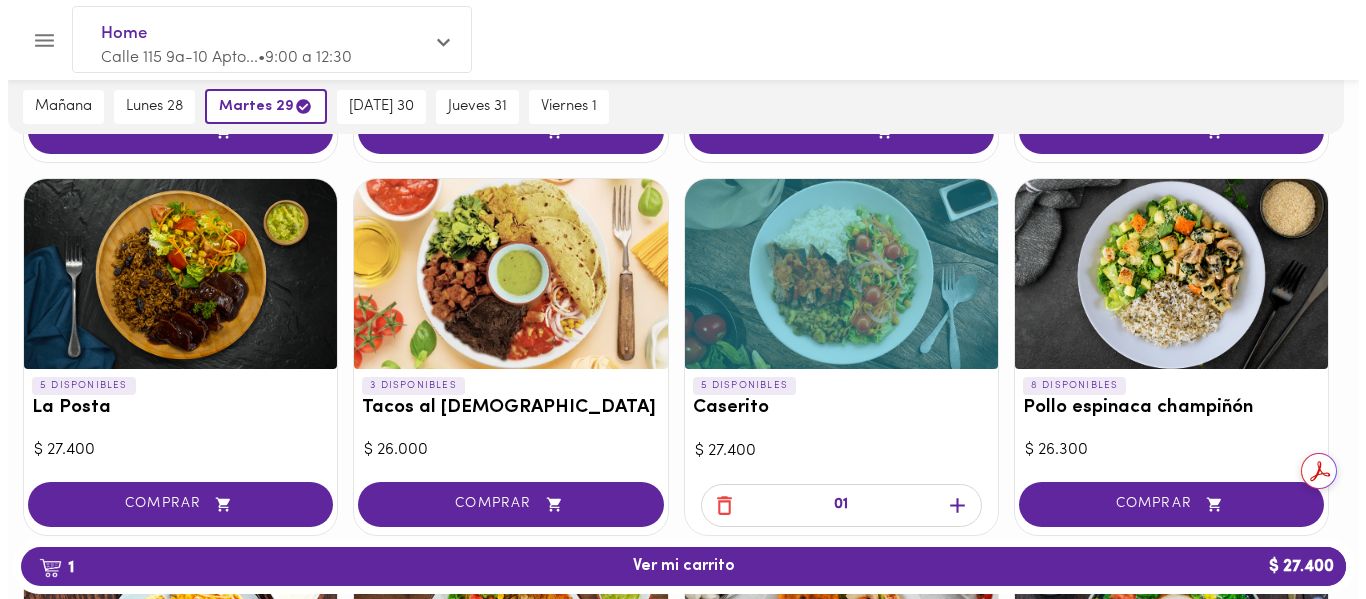 scroll, scrollTop: 844, scrollLeft: 0, axis: vertical 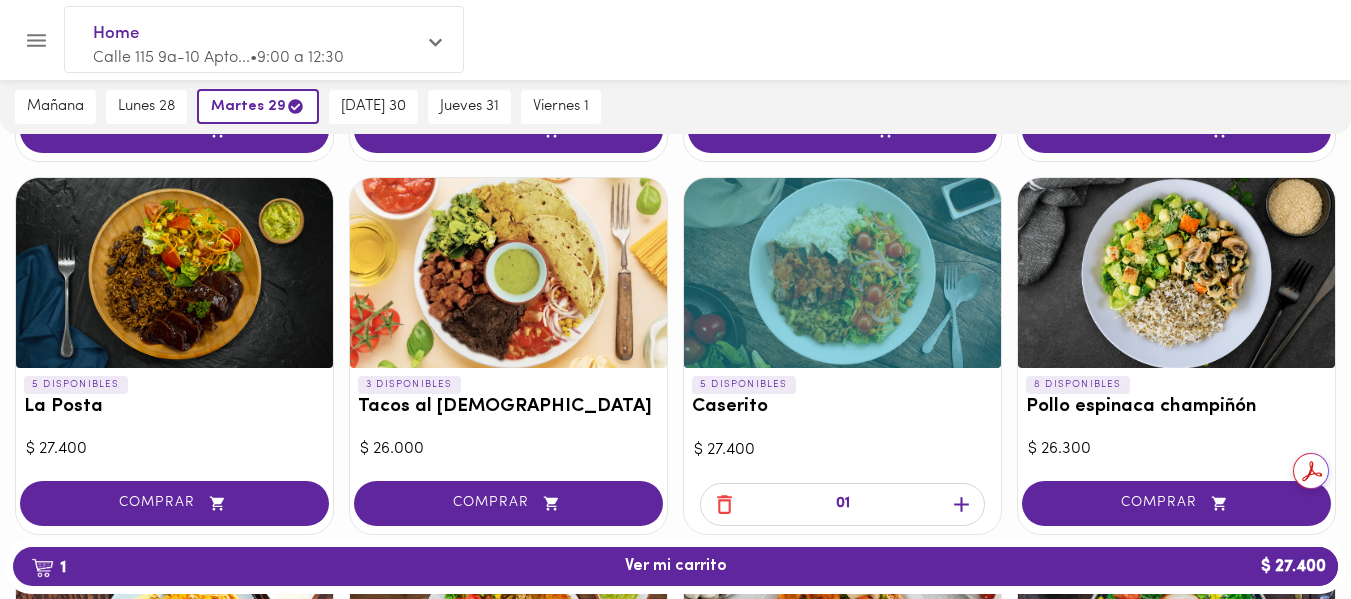 click at bounding box center (842, 273) 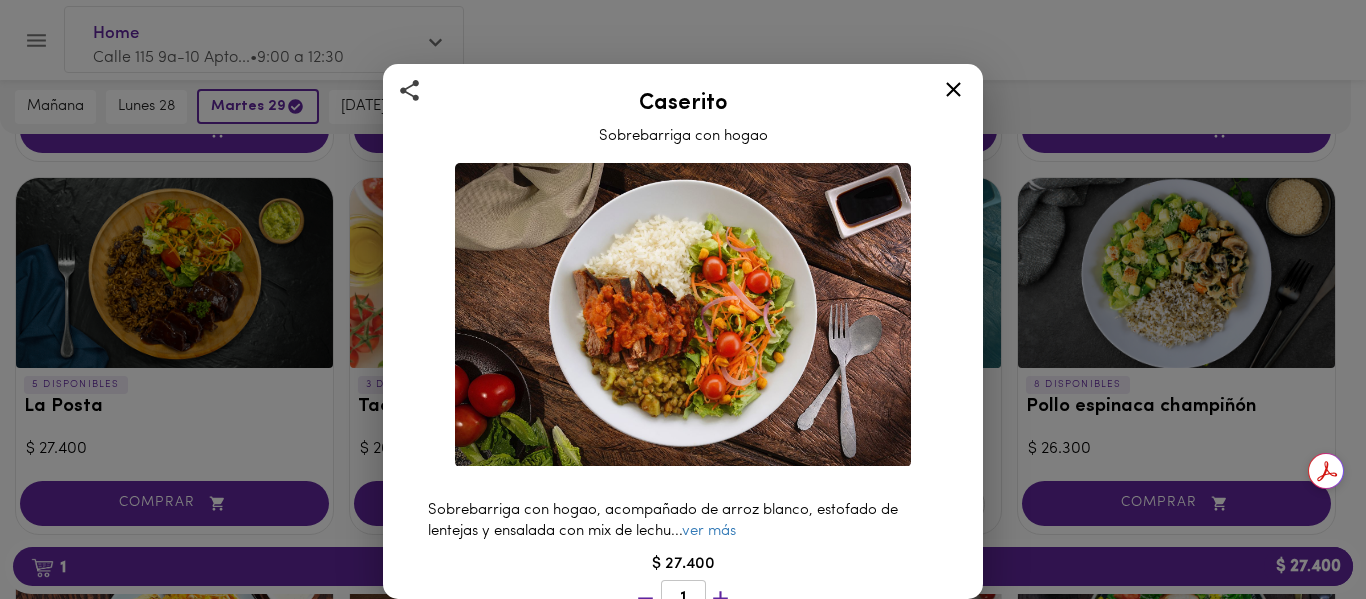 click 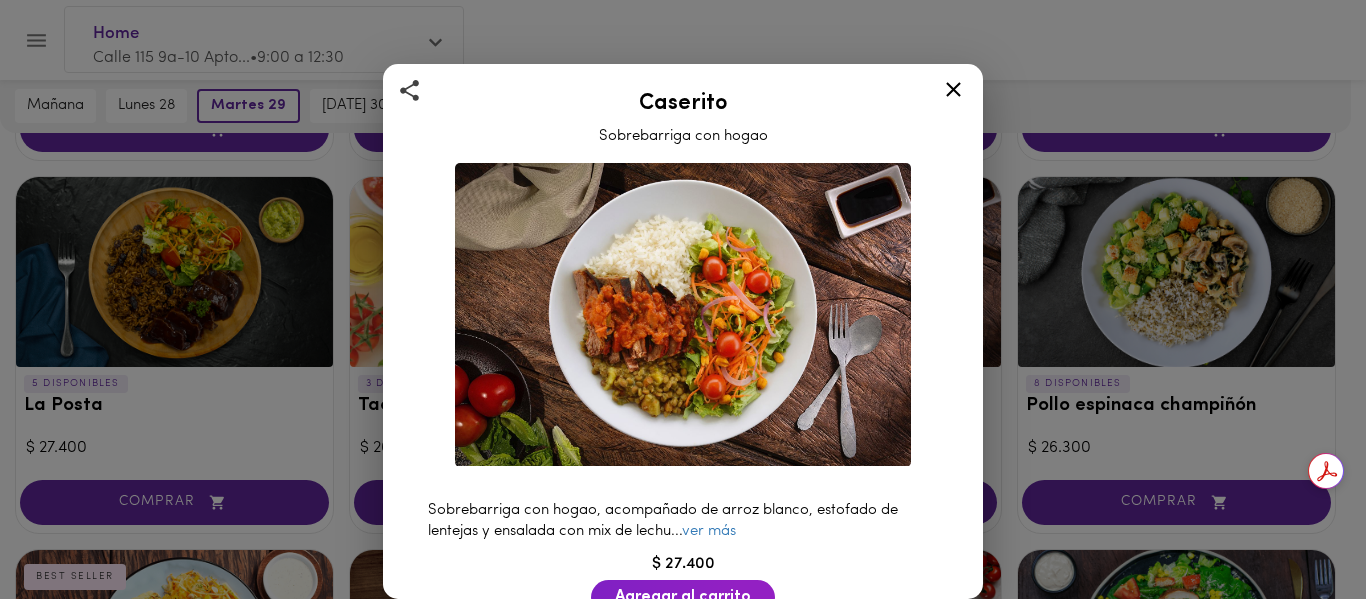 scroll, scrollTop: 843, scrollLeft: 0, axis: vertical 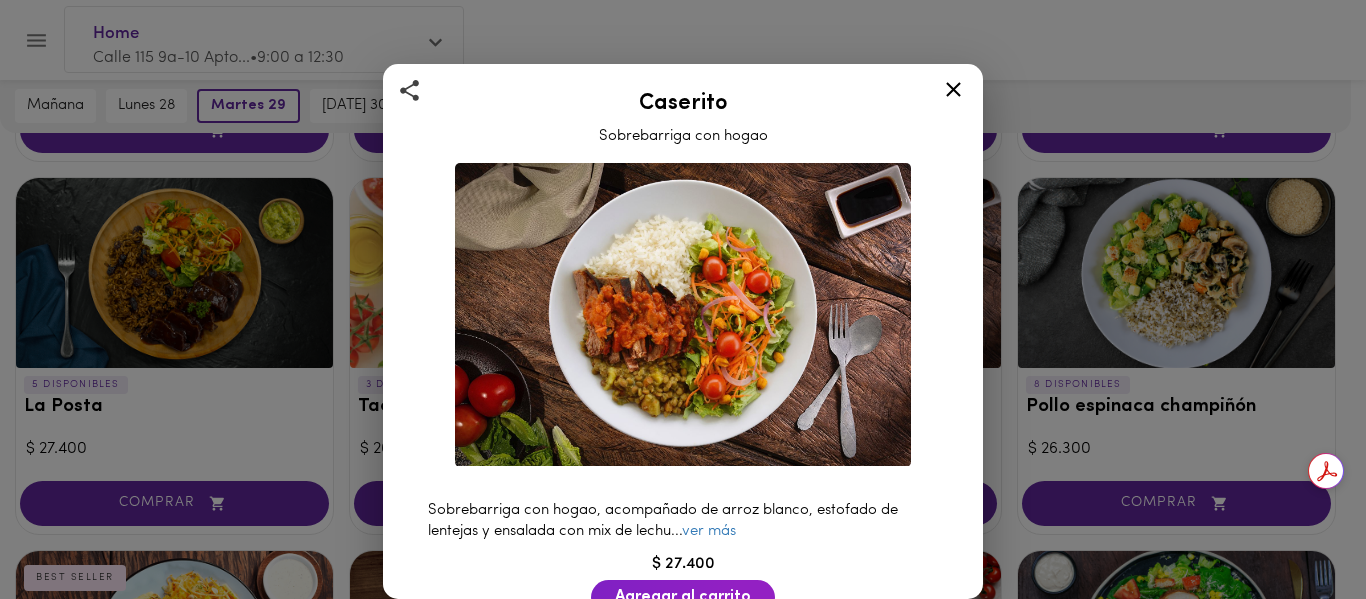click 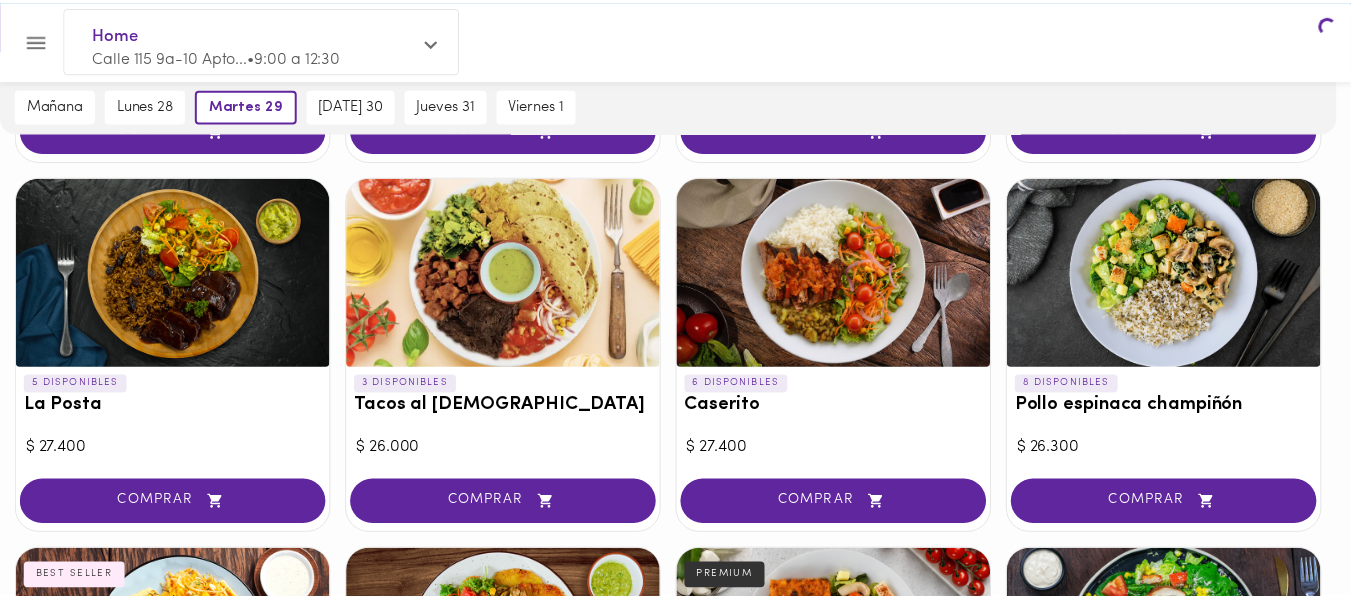 scroll, scrollTop: 844, scrollLeft: 0, axis: vertical 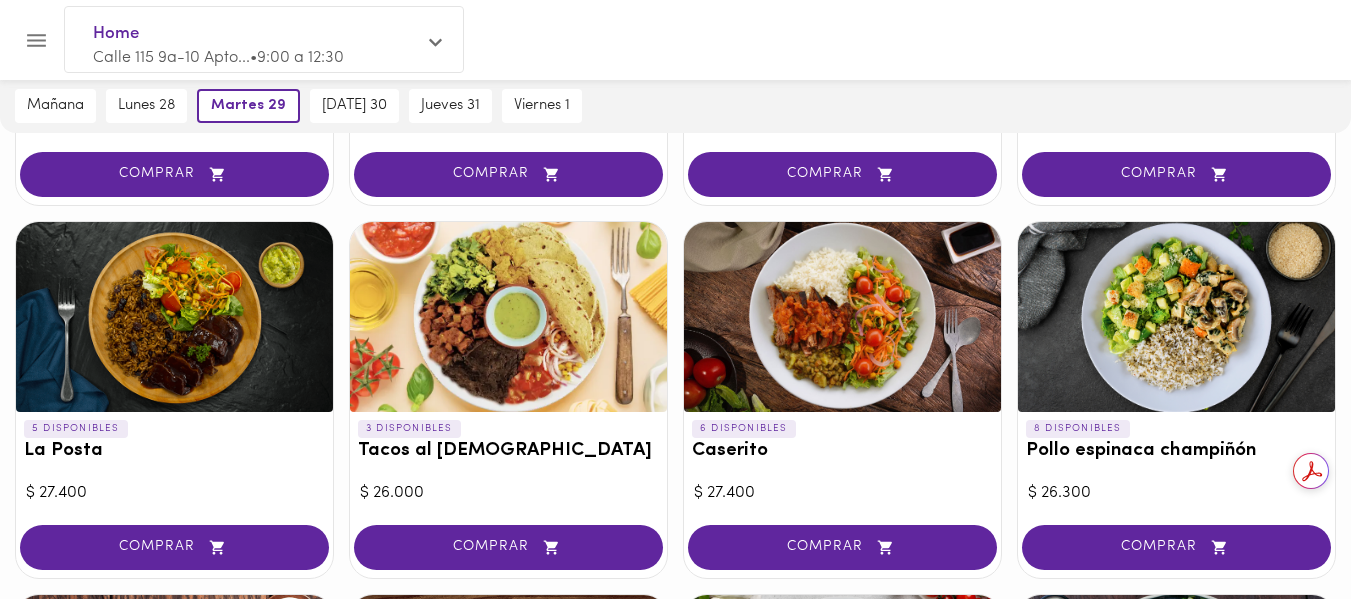 click on "Pollo espinaca champiñón" at bounding box center (1176, 451) 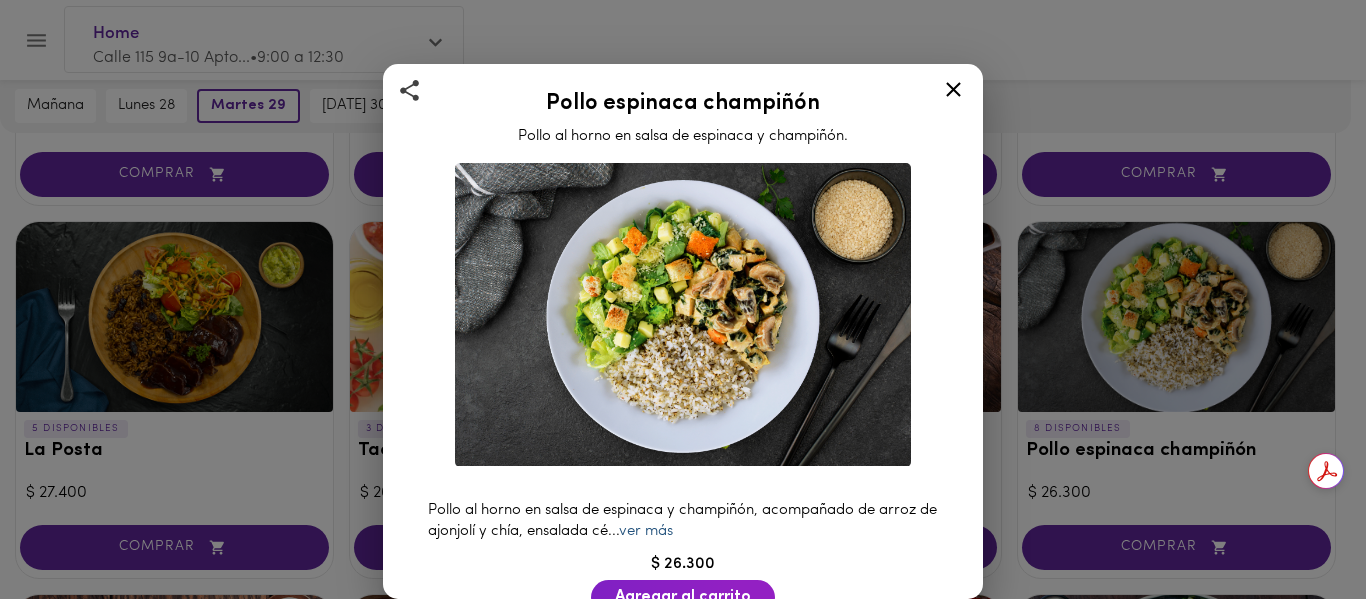 click on "ver más" at bounding box center (646, 531) 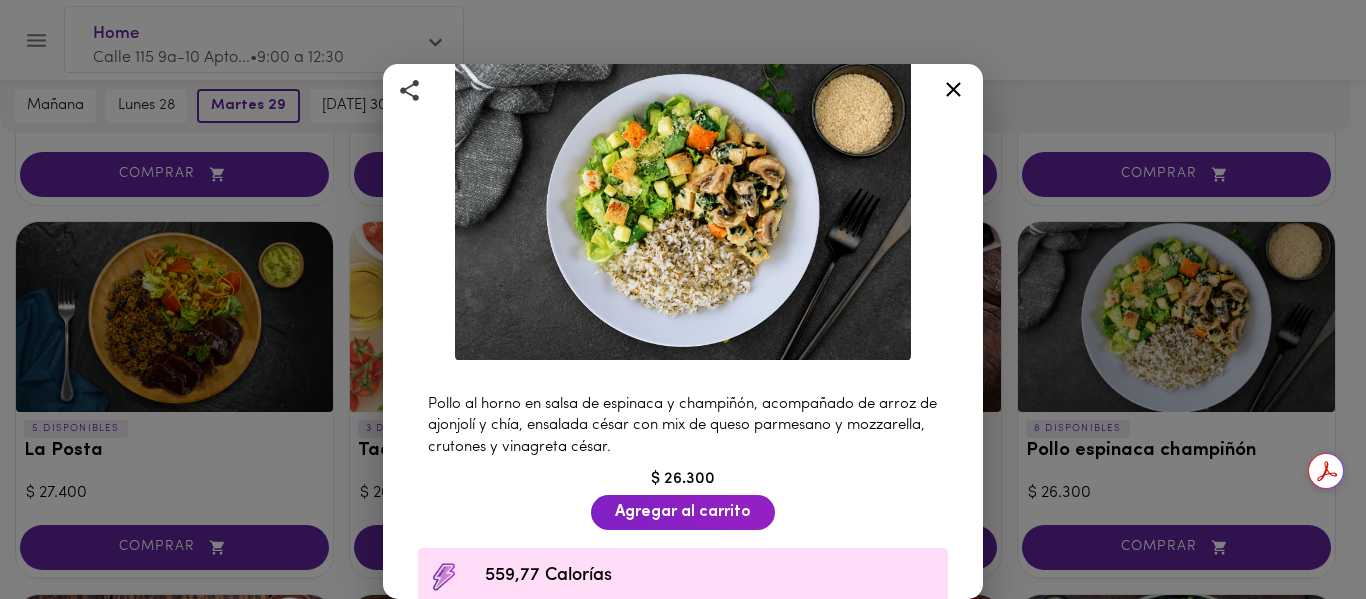 scroll, scrollTop: 108, scrollLeft: 0, axis: vertical 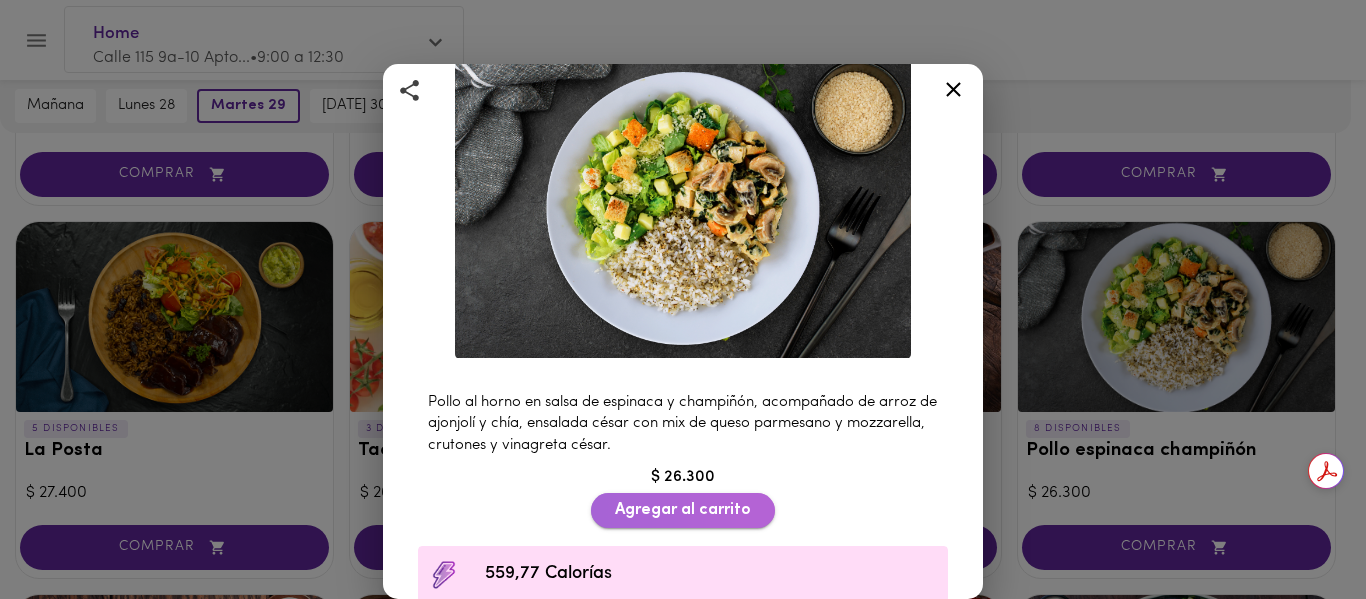 click on "Agregar al carrito" at bounding box center (683, 510) 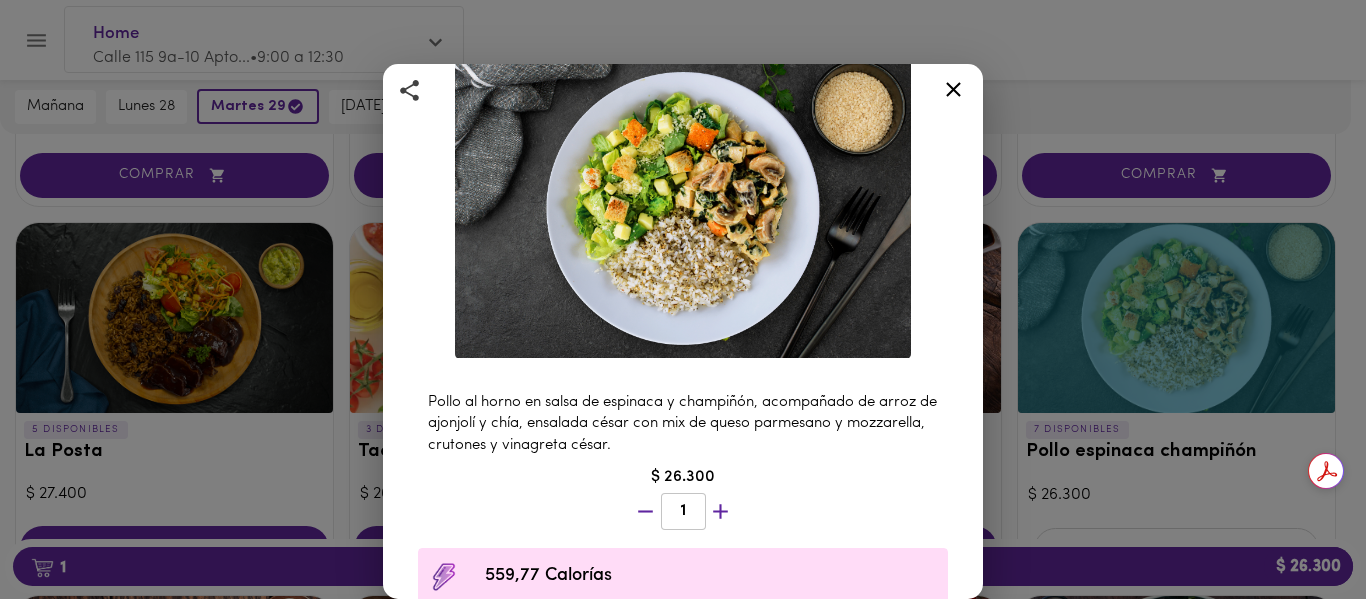 scroll, scrollTop: 800, scrollLeft: 0, axis: vertical 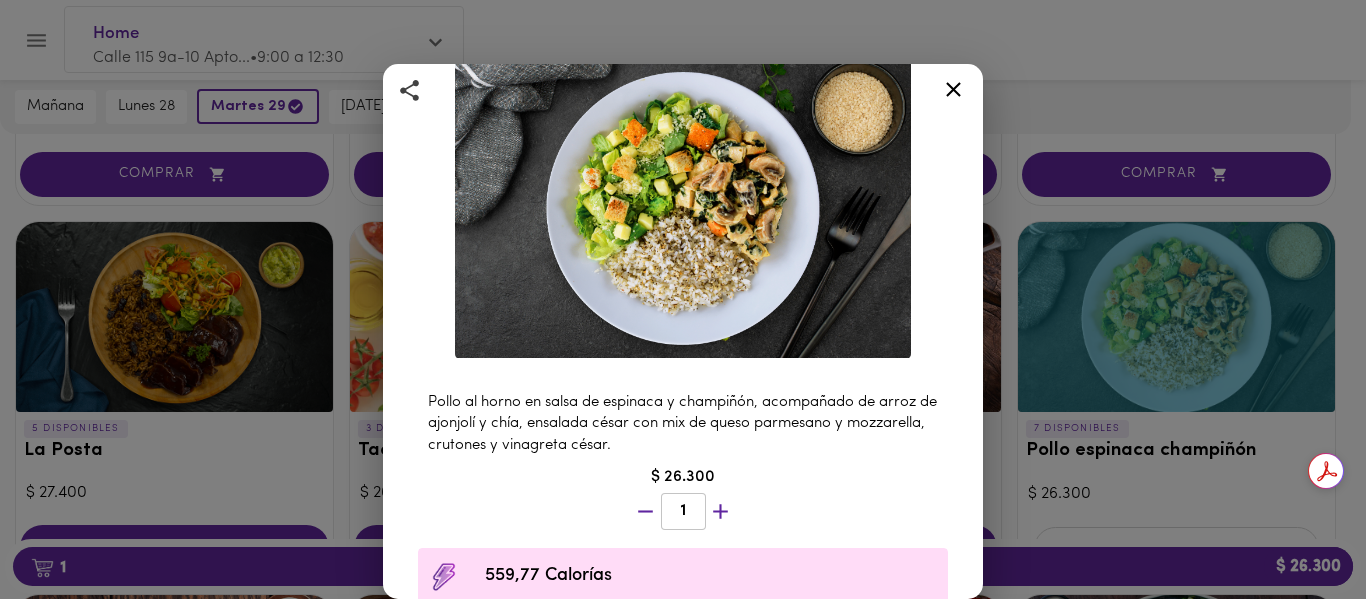 click 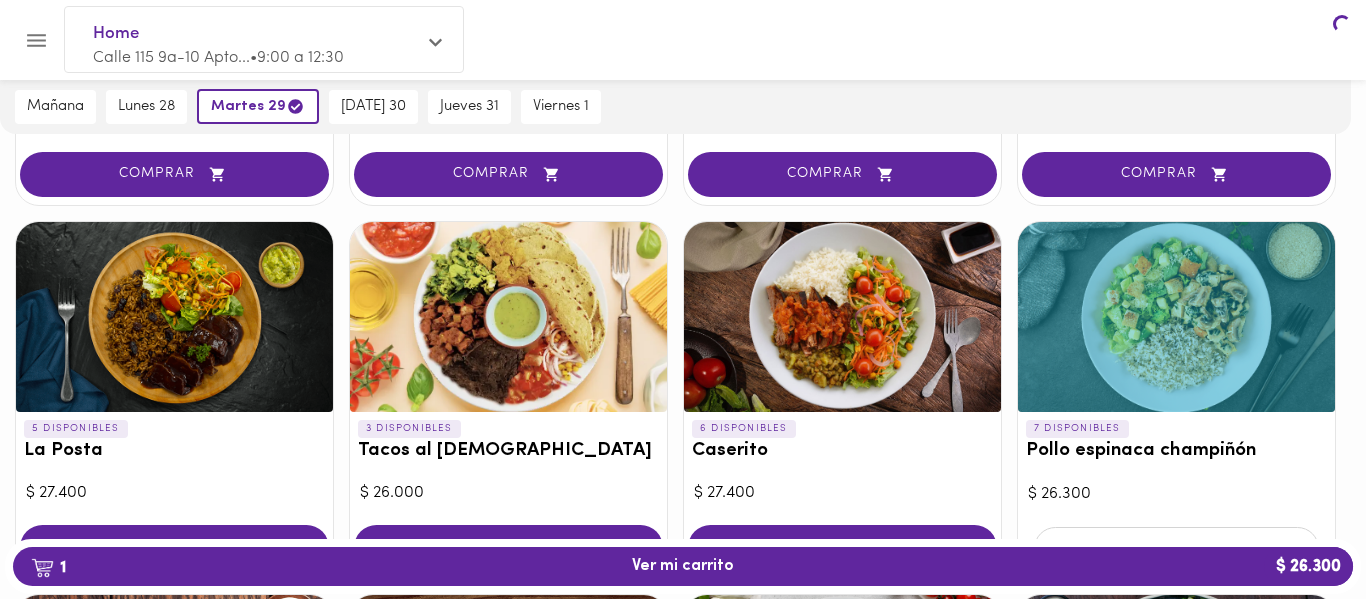 scroll, scrollTop: 799, scrollLeft: 0, axis: vertical 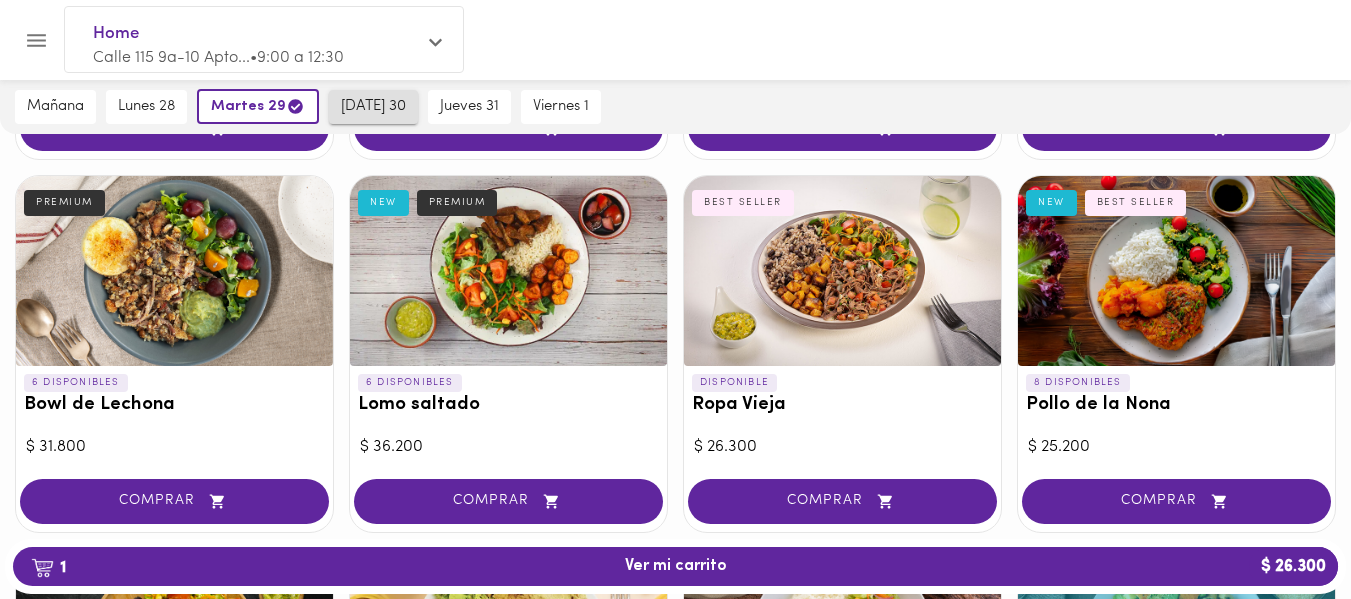 click on "miércoles 30" at bounding box center [373, 107] 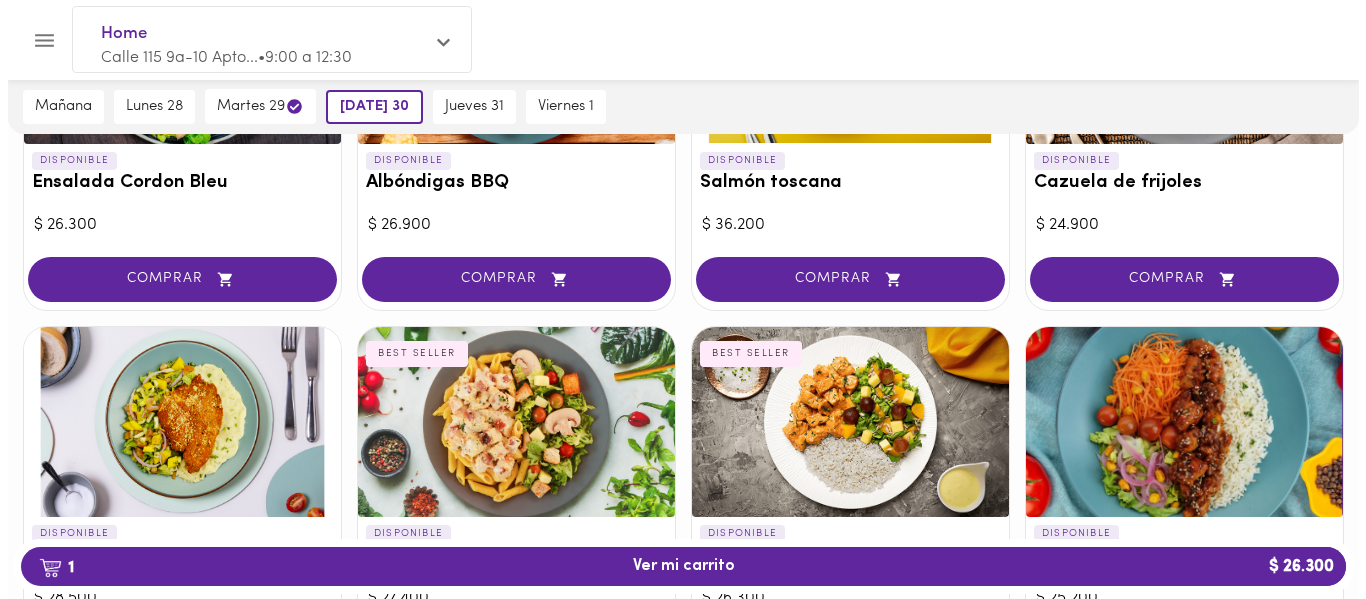 scroll, scrollTop: 1889, scrollLeft: 0, axis: vertical 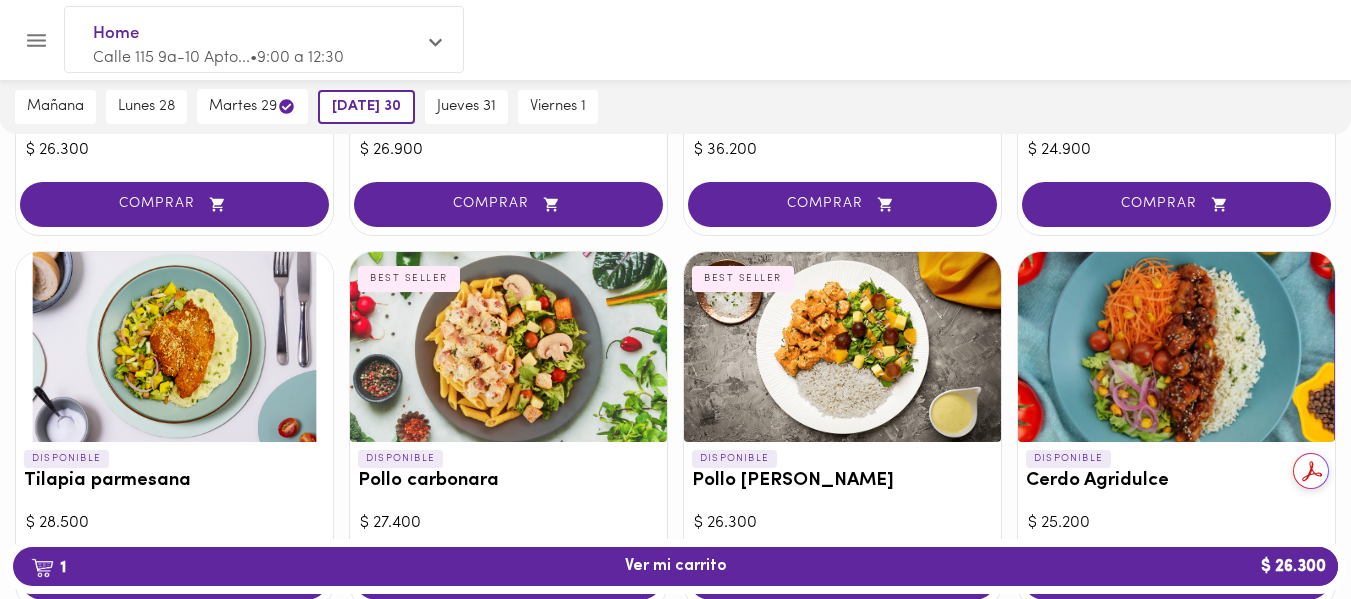 click at bounding box center [174, 347] 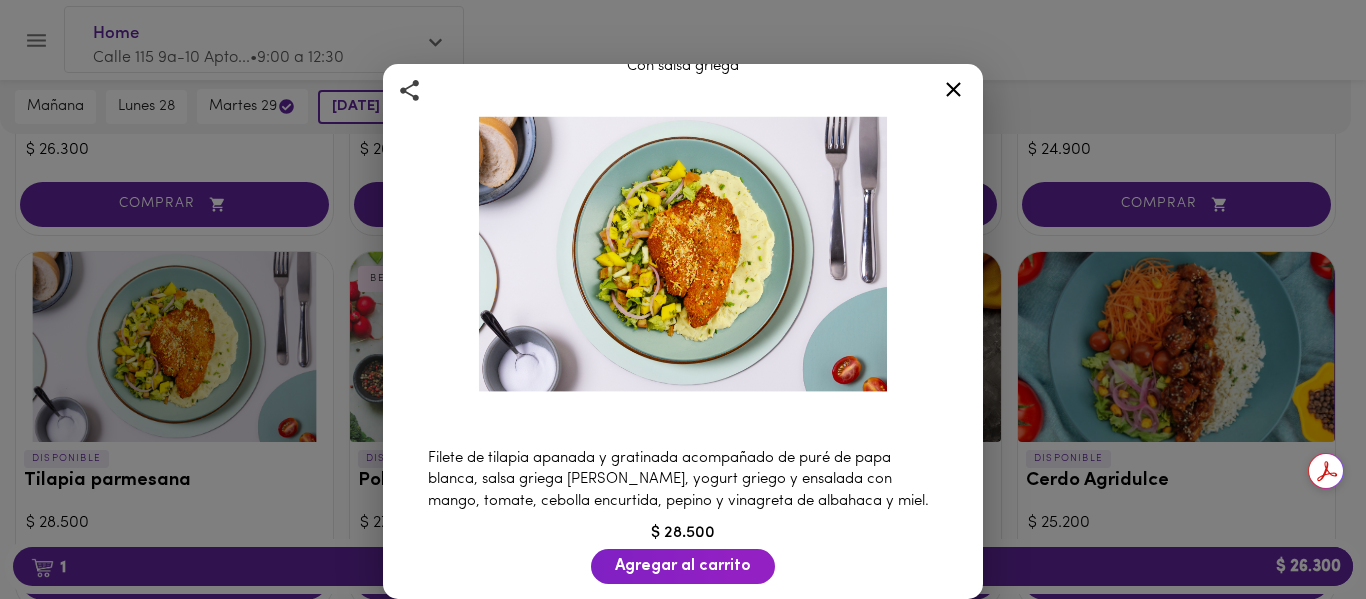 scroll, scrollTop: 102, scrollLeft: 0, axis: vertical 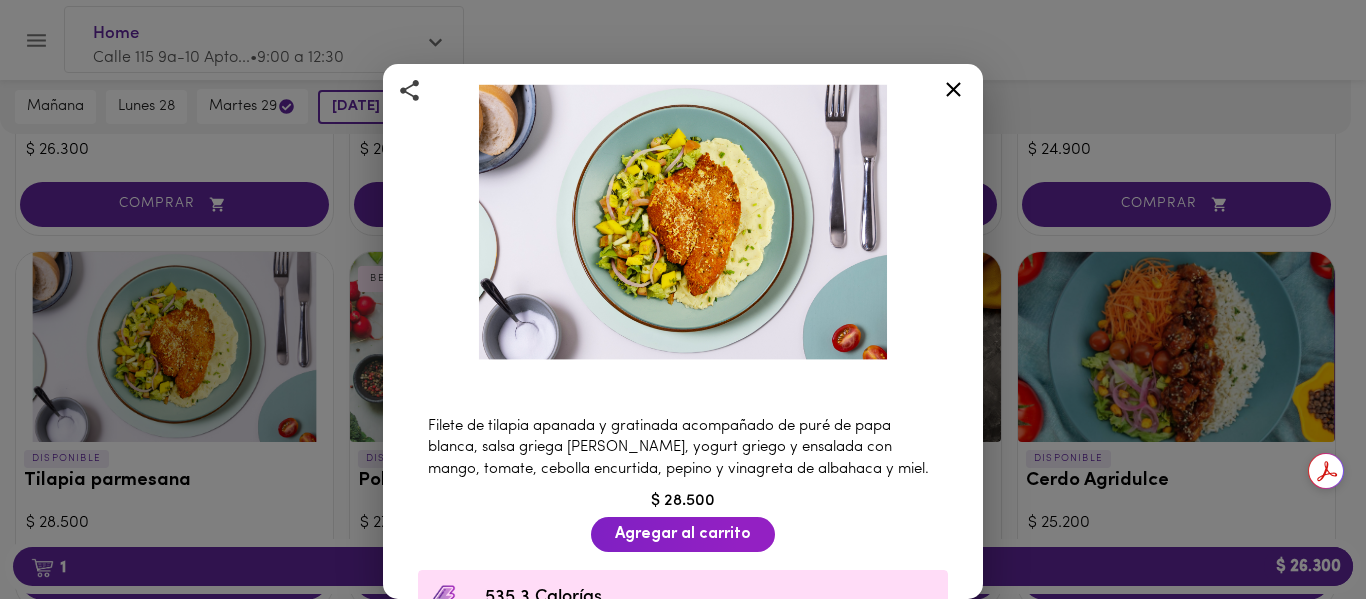 click on "Agregar al carrito" at bounding box center [683, 534] 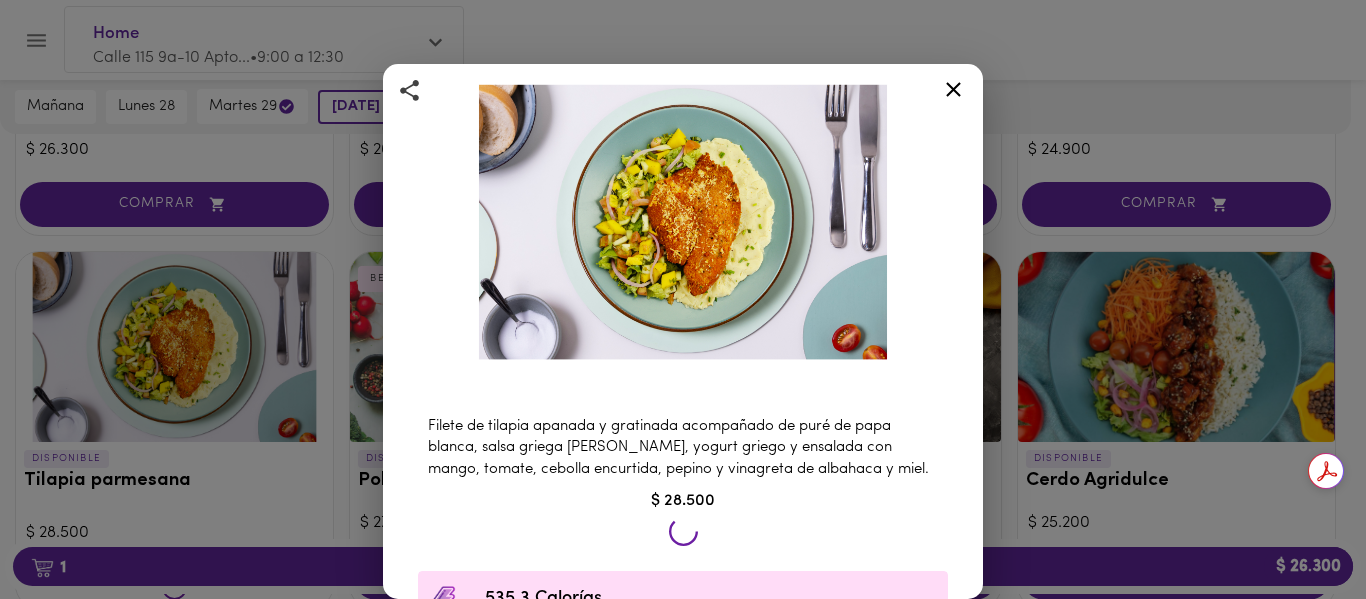 click at bounding box center (683, 299) 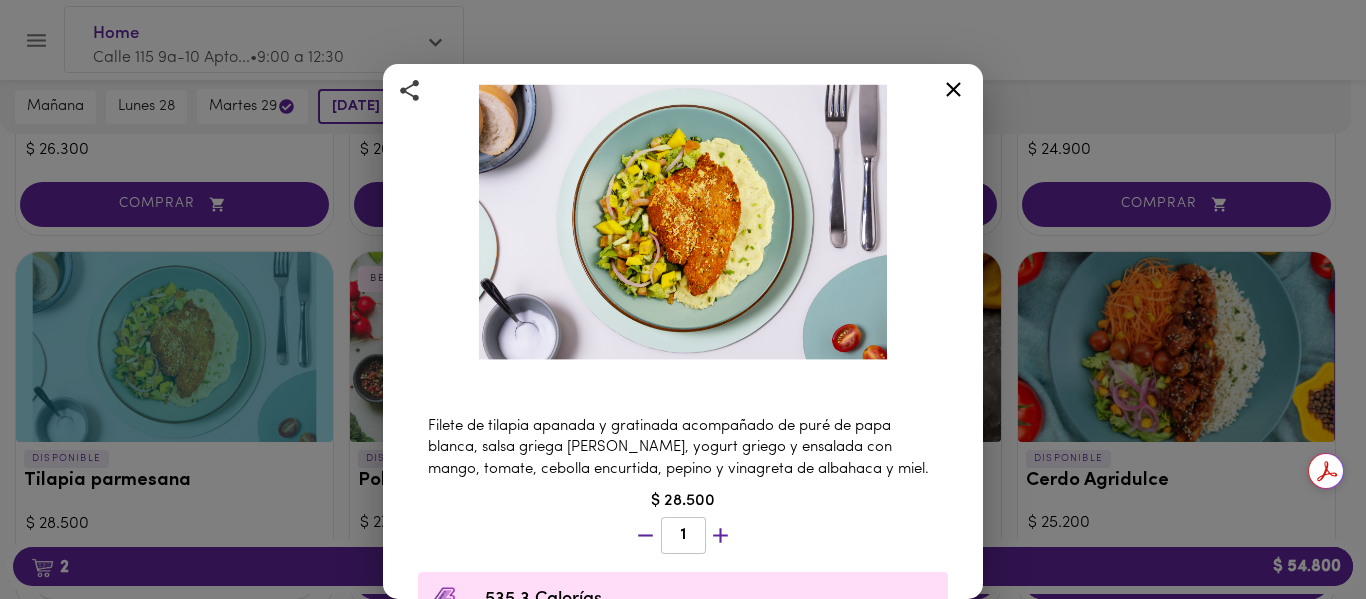 click 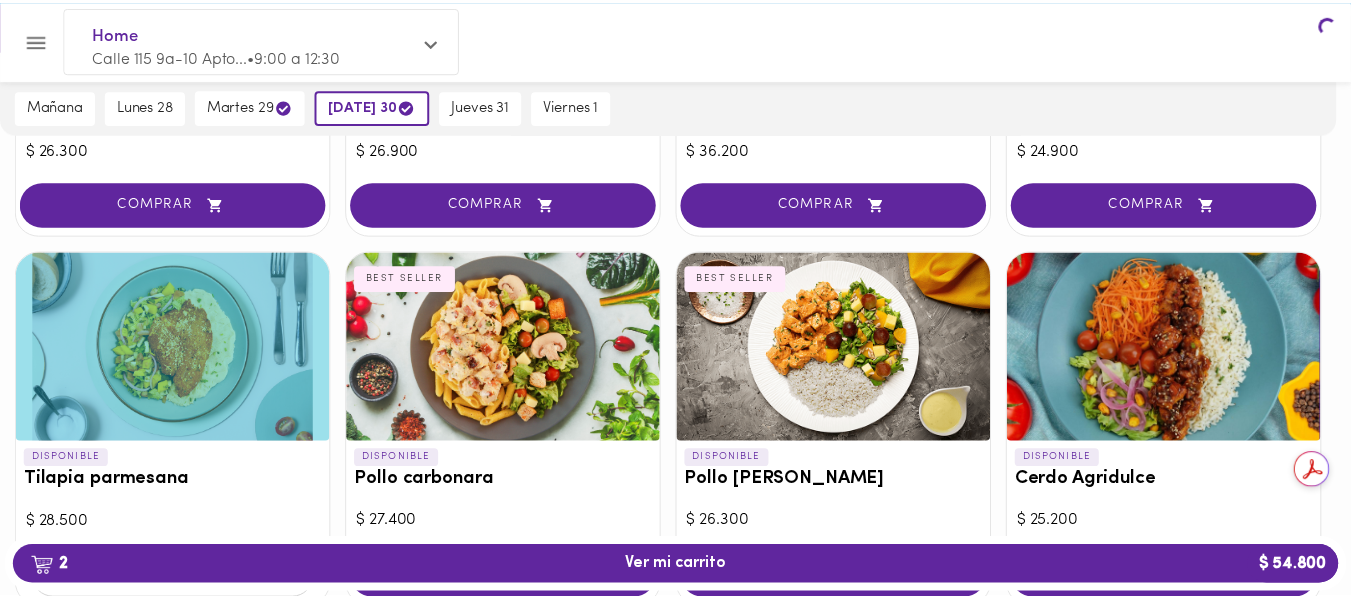 scroll, scrollTop: 0, scrollLeft: 0, axis: both 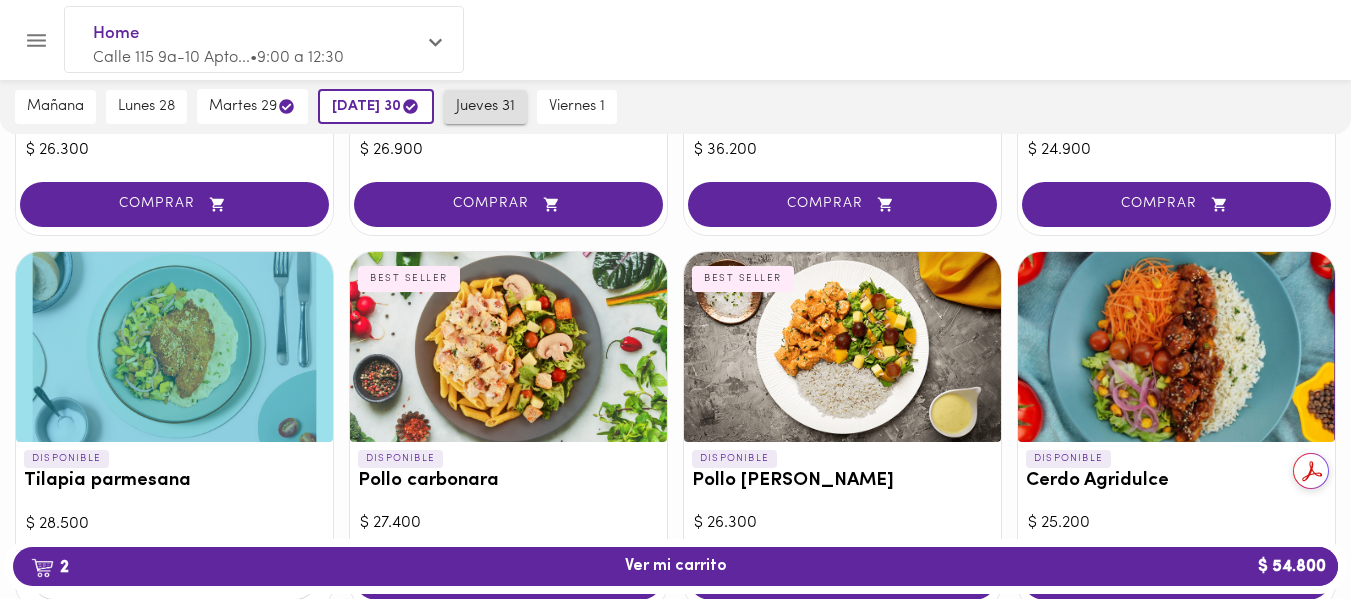 click on "jueves 31" at bounding box center (485, 107) 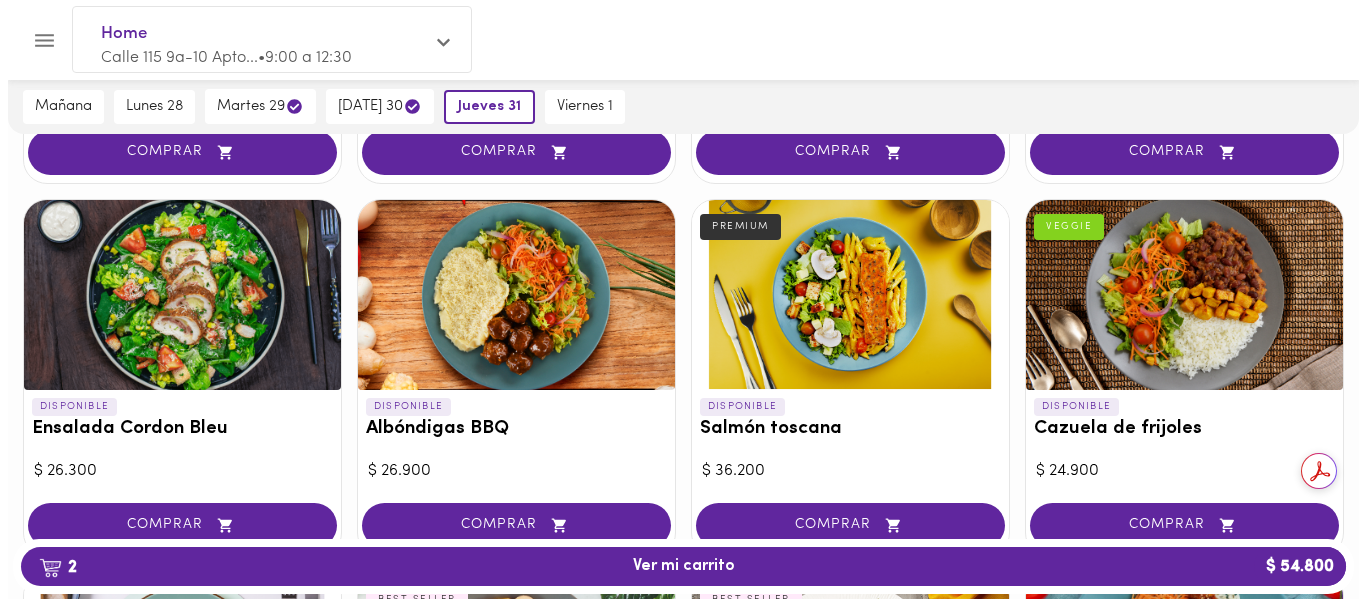 scroll, scrollTop: 1517, scrollLeft: 0, axis: vertical 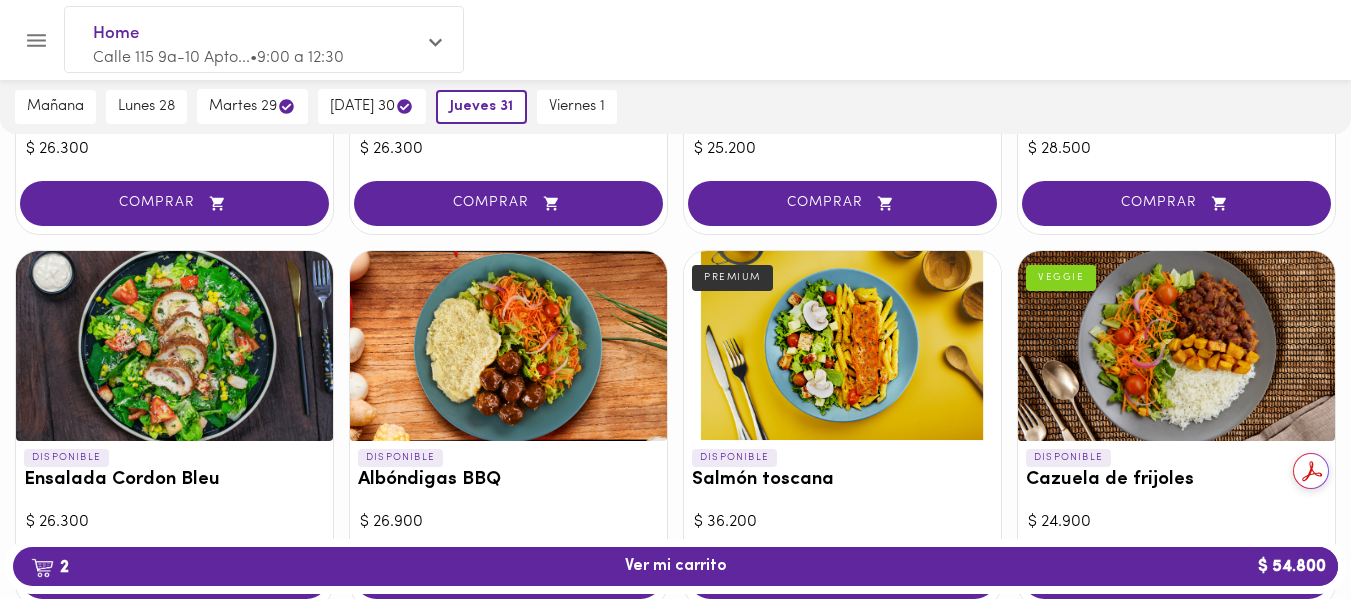 click at bounding box center (174, 346) 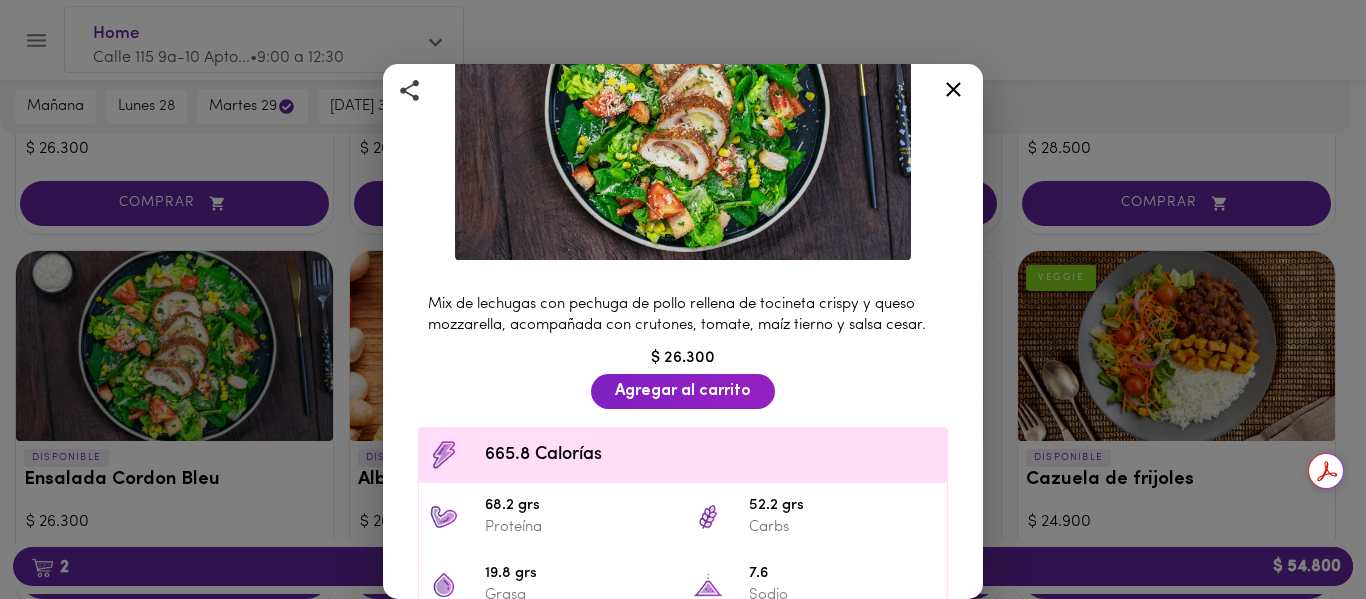 scroll, scrollTop: 222, scrollLeft: 0, axis: vertical 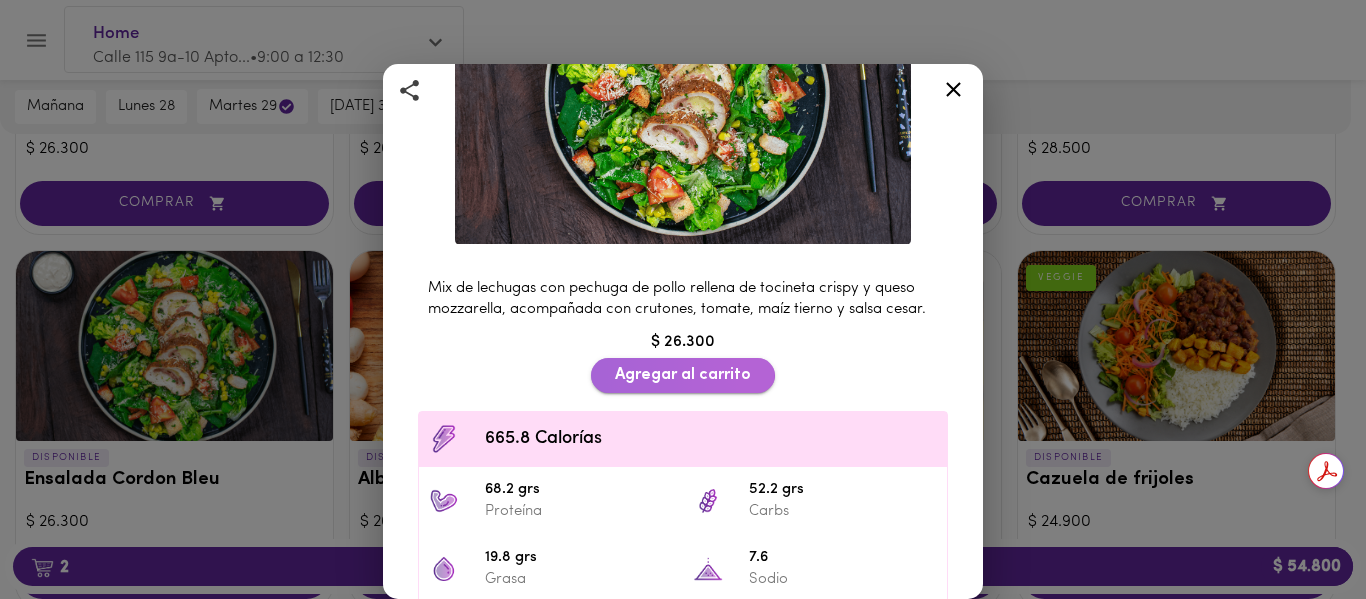click on "Agregar al carrito" at bounding box center [683, 375] 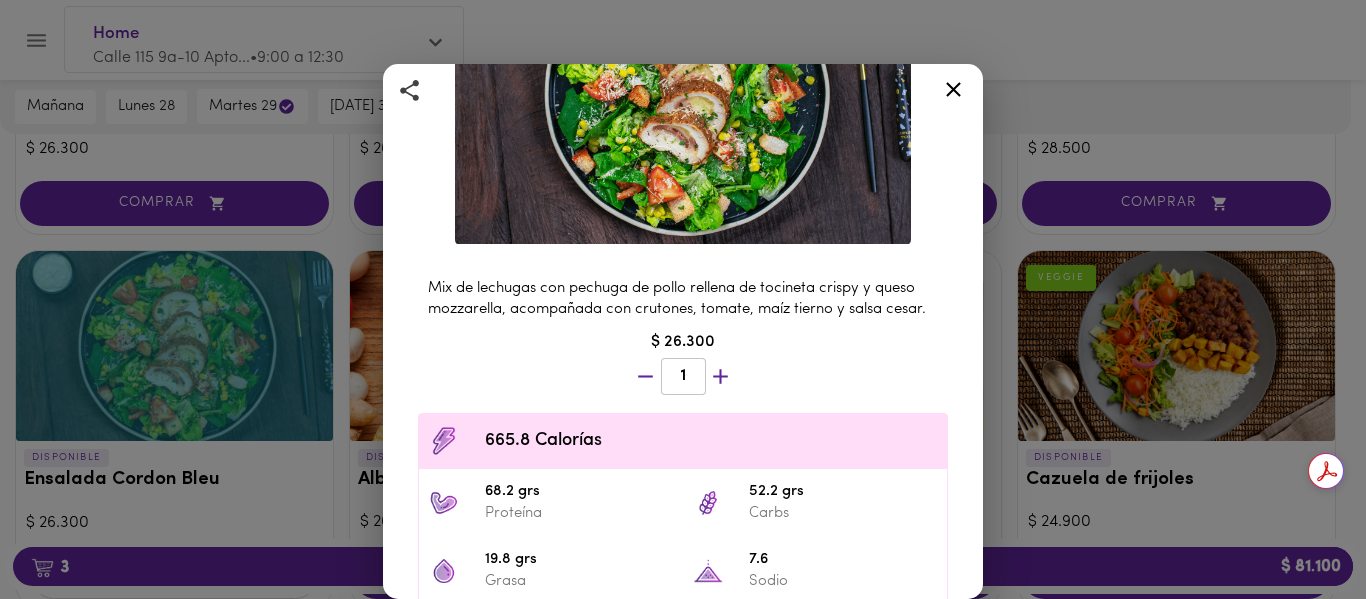 click 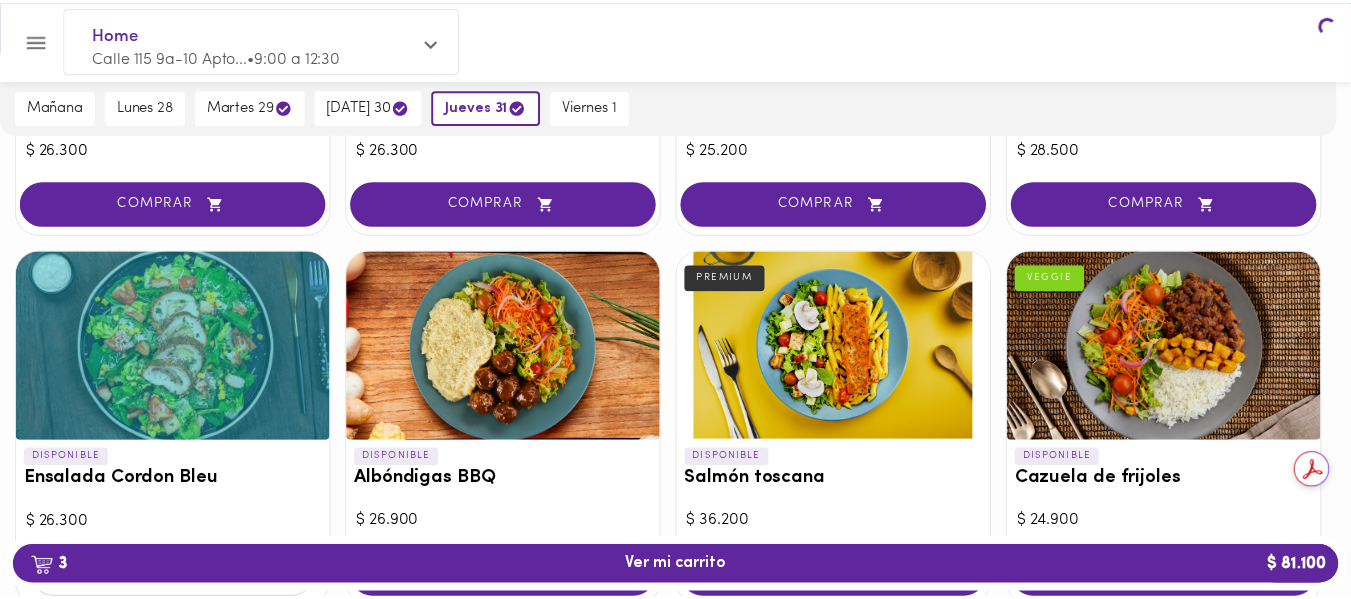 scroll, scrollTop: 0, scrollLeft: 0, axis: both 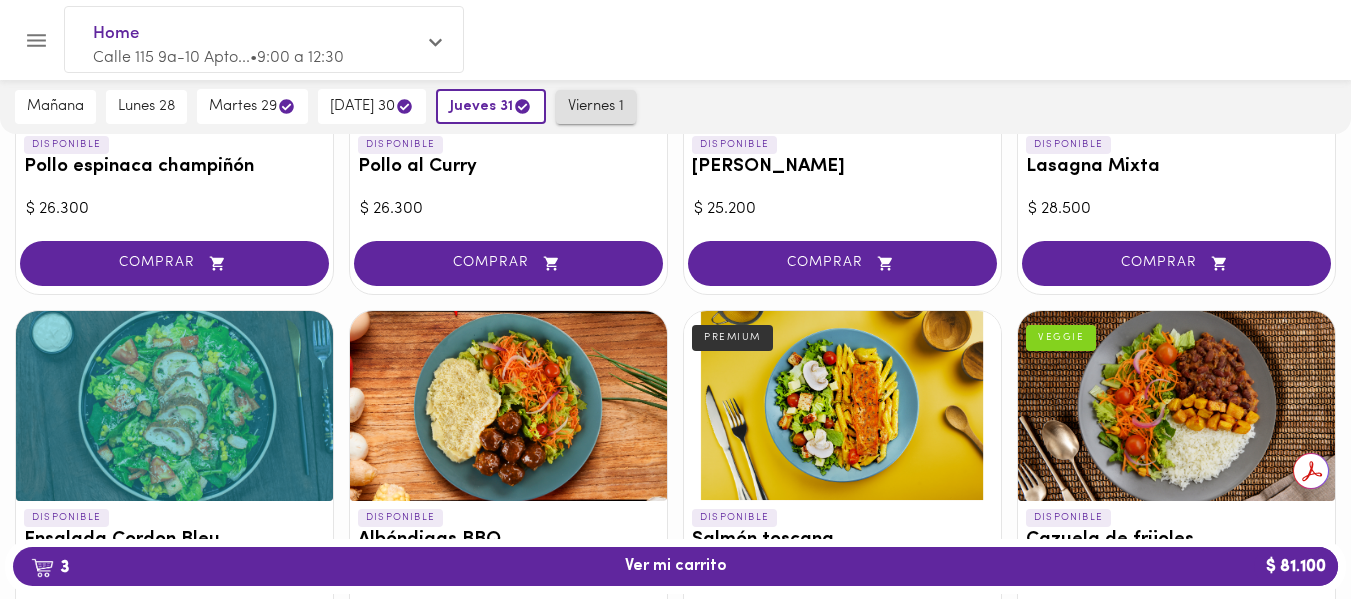 click on "viernes 1" at bounding box center (596, 107) 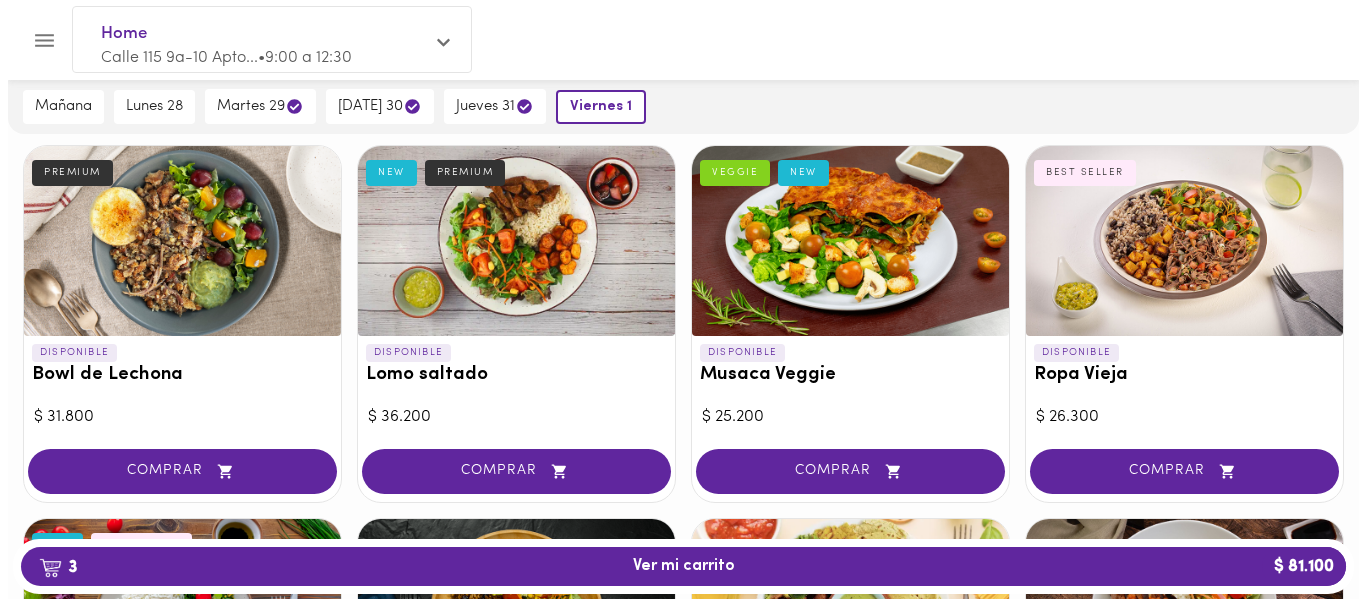 scroll, scrollTop: 488, scrollLeft: 0, axis: vertical 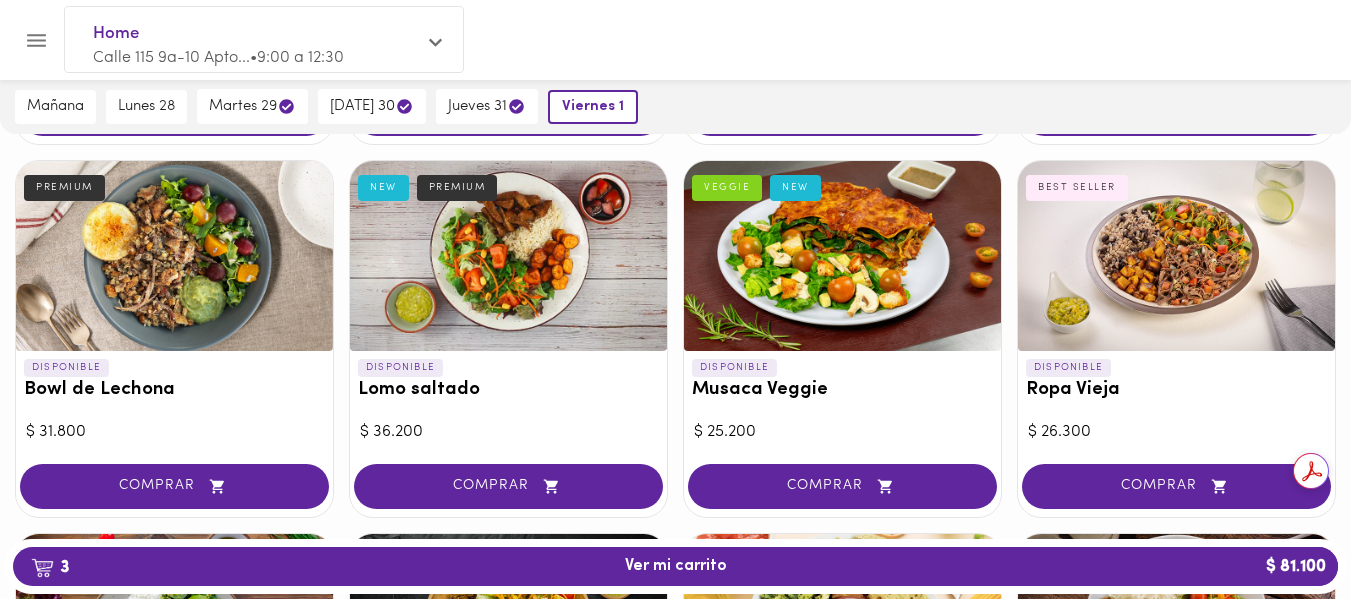 click at bounding box center [1176, 256] 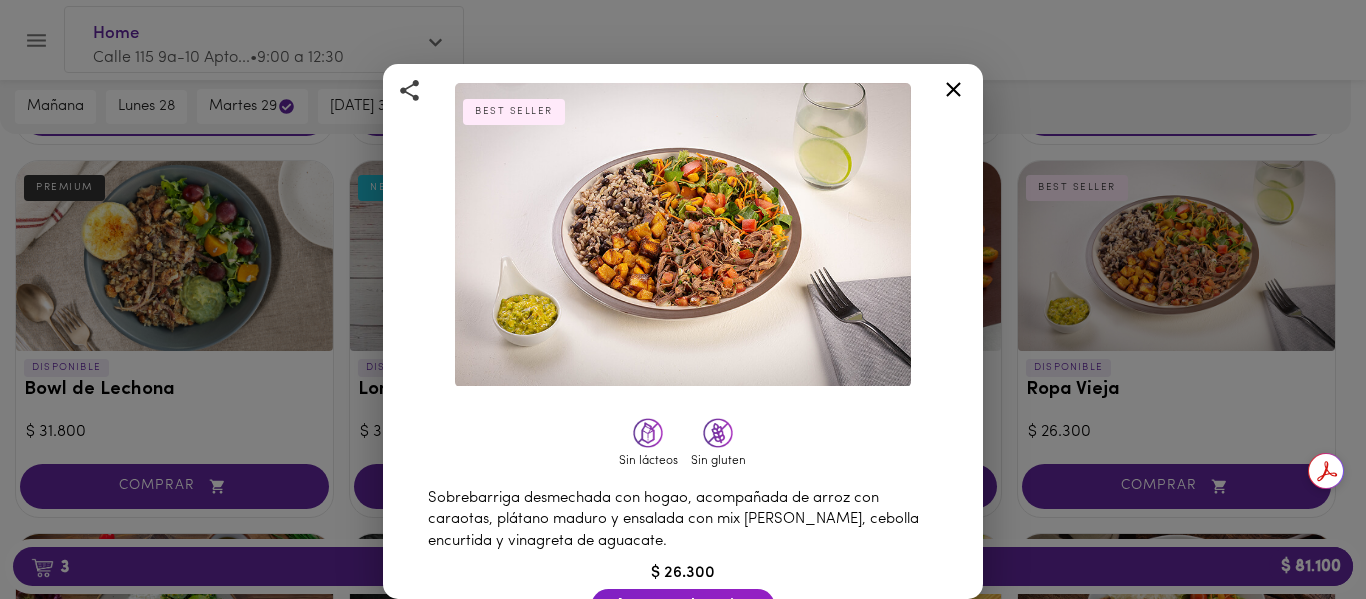 scroll, scrollTop: 92, scrollLeft: 0, axis: vertical 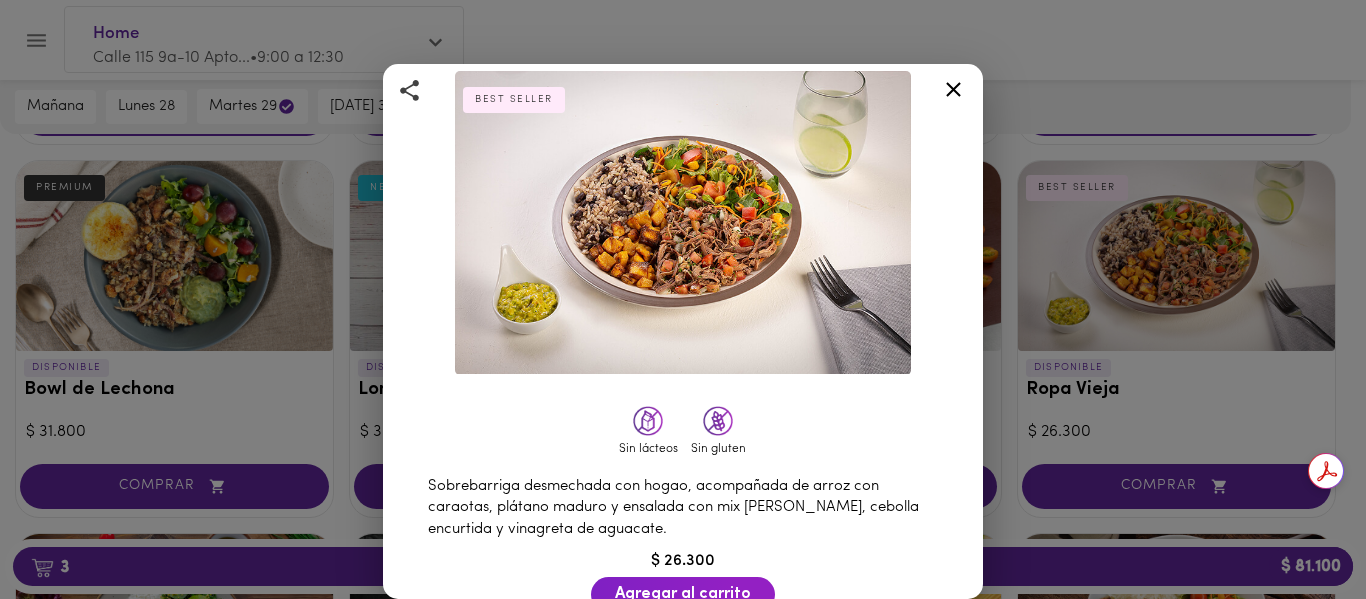 click 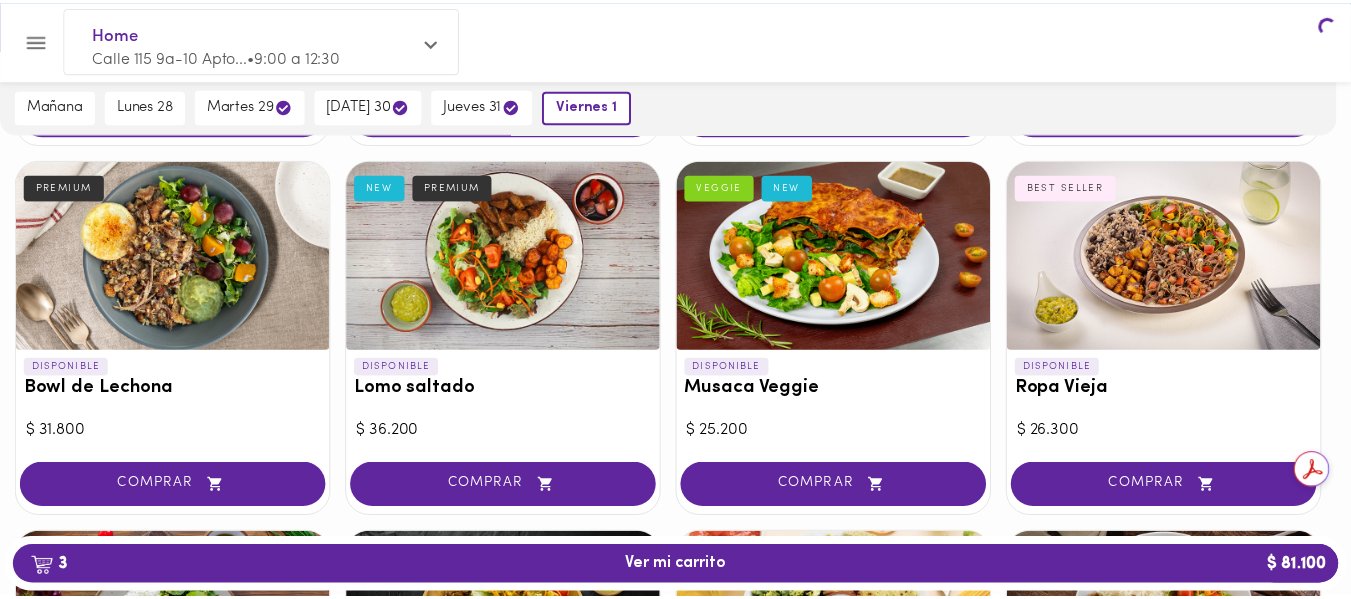 scroll, scrollTop: 0, scrollLeft: 0, axis: both 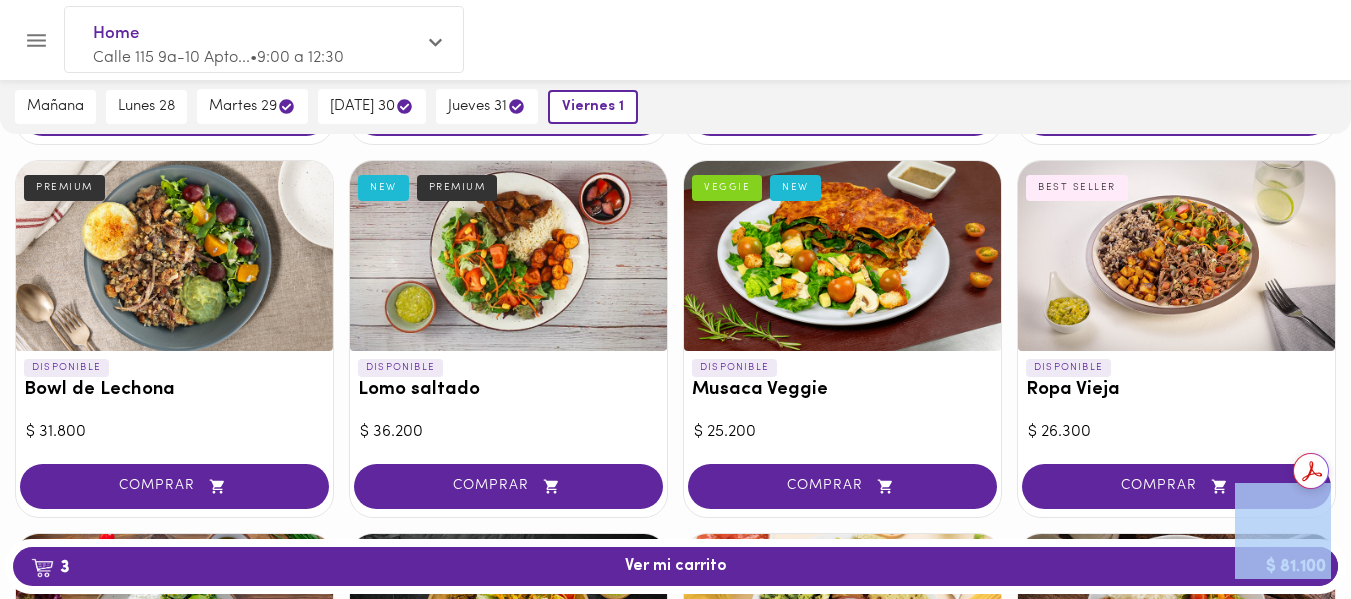 click on "¡Suscribirme! Comer saludable y ahorrar si es posible! mañana lunes 28 martes 29 miércoles 30 jueves 31 viernes 1 Home Calle 115 9a-10 Apto...  •  9:00 a 12:30 Listos para comer Congelados Sopas Proteinas Sides Hornear Bebidas Snacks notCo mullens DISPONIBLE Arroz Terra NEW VEGGIE $ 24.900 COMPRAR DISPONIBLE  Mazorcada Criolla Desmechada NEW INDULGENTE $ 26.000 COMPRAR DISPONIBLE Mazorcada Chicken Bacon INDULGENTE $ 25.200 COMPRAR DISPONIBLE Lomo al Vino PREMIUM $ 38.400 COMPRAR DISPONIBLE Bowl de Lechona PREMIUM $ 31.800 COMPRAR DISPONIBLE Lomo saltado NEW PREMIUM $ 36.200 COMPRAR DISPONIBLE Musaca Veggie VEGGIE NEW $ 25.200 COMPRAR DISPONIBLE Ropa Vieja BEST SELLER $ 26.300 COMPRAR DISPONIBLE Pollo de la Nona NEW BEST SELLER $ 25.200 COMPRAR DISPONIBLE La Posta $ 27.400 COMPRAR DISPONIBLE Tacos al Pastor $ 26.000 COMPRAR DISPONIBLE Caserito  $ 27.400 COMPRAR DISPONIBLE Pollo espinaca champiñón  $ 26.300 COMPRAR DISPONIBLE Pollo al Curry BEST SELLER $ 26.300 COMPRAR DISPONIBLE $ 25.200" at bounding box center (675, 967) 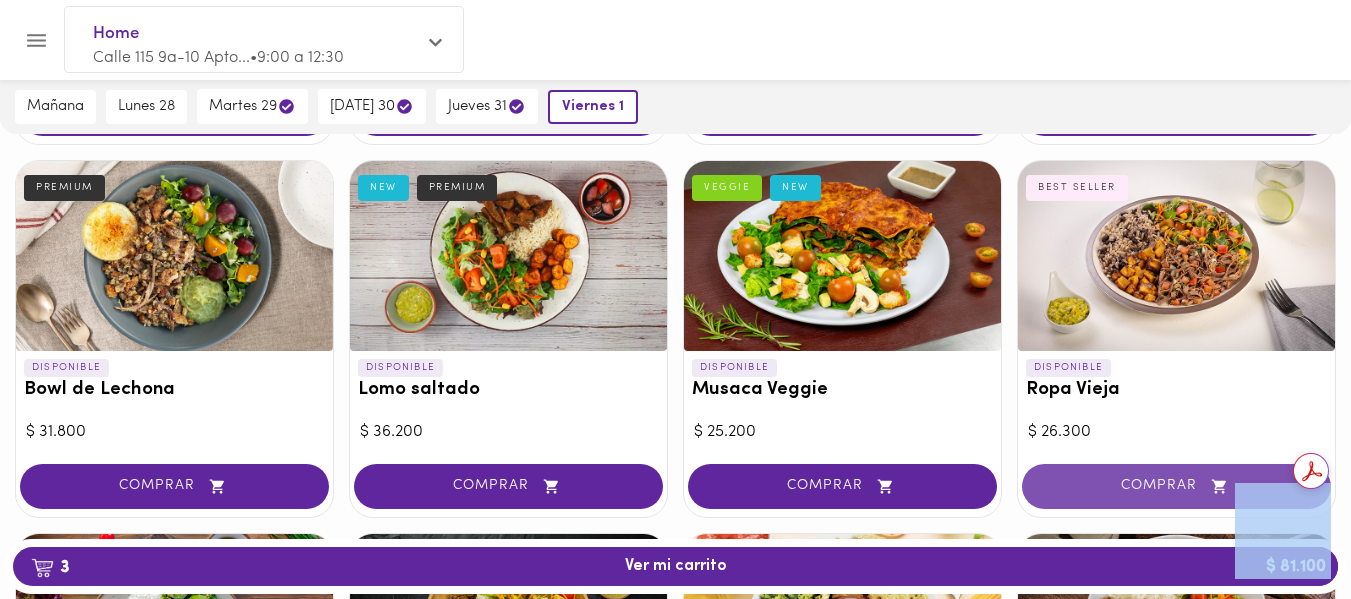 click on "COMPRAR" at bounding box center [1176, 486] 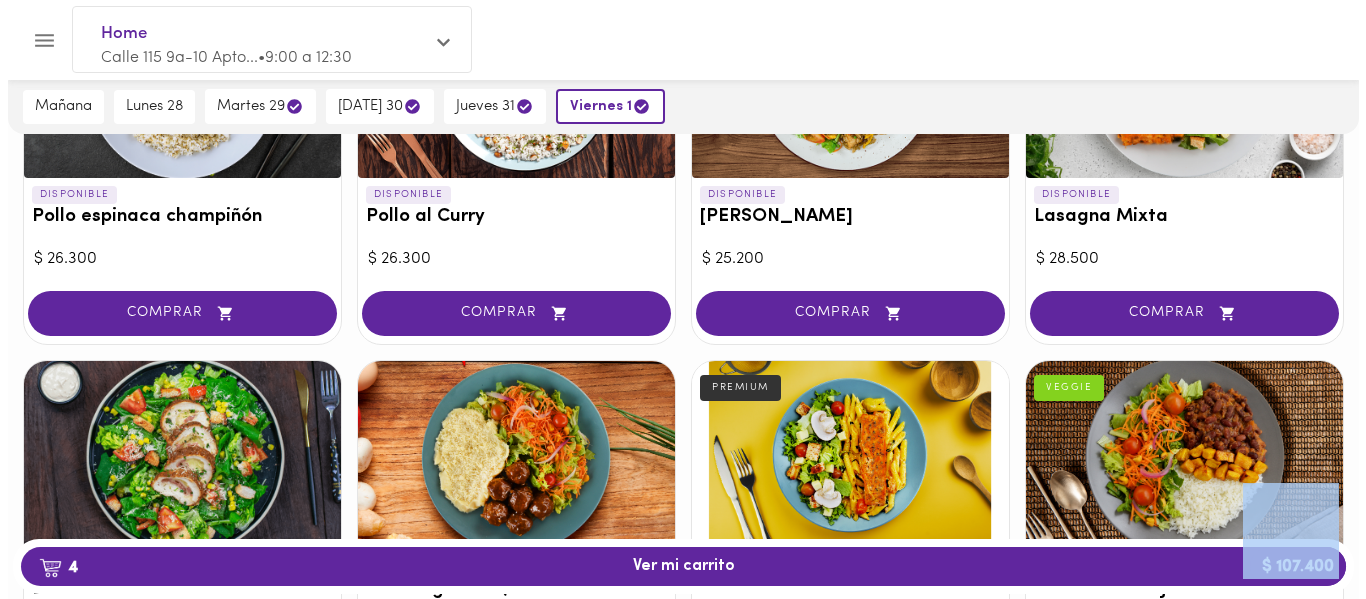 scroll, scrollTop: 1417, scrollLeft: 0, axis: vertical 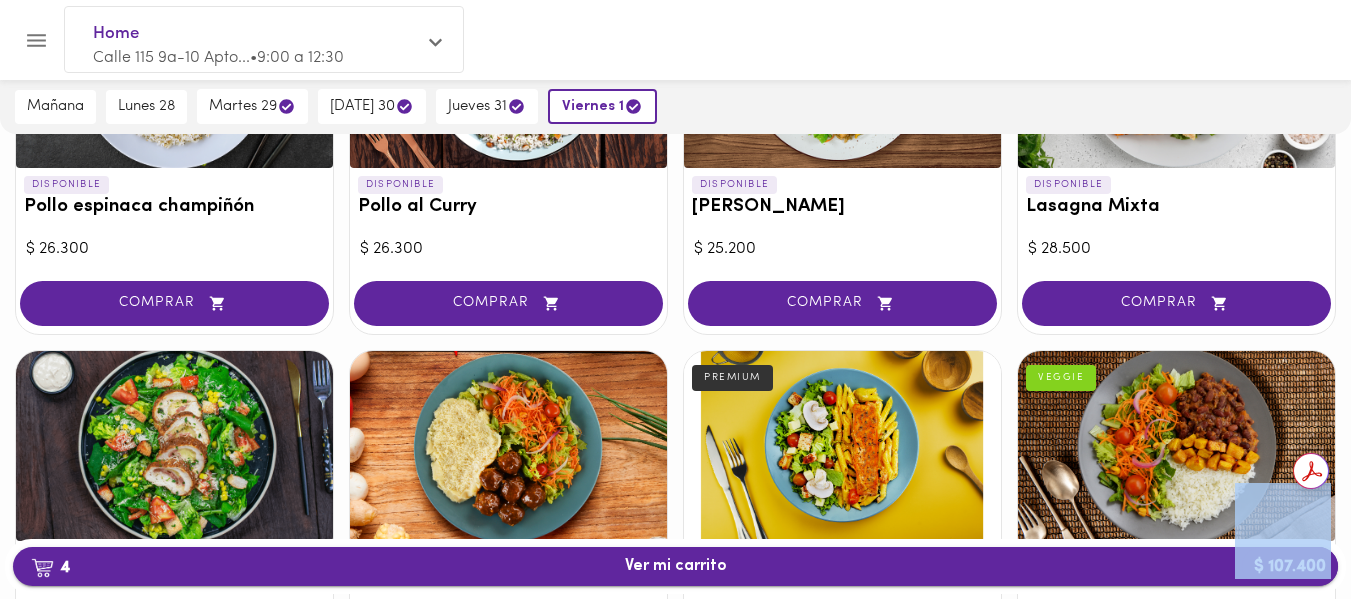 click on "4 Ver mi carrito $ 107.400" at bounding box center [675, 566] 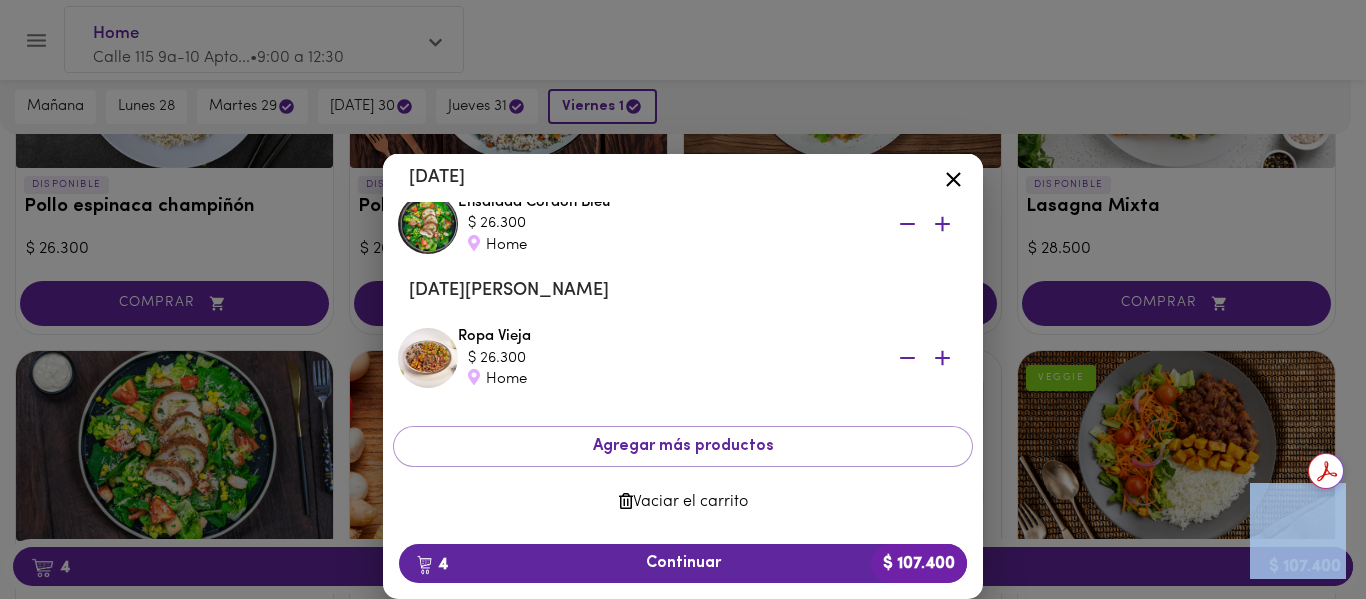 scroll, scrollTop: 363, scrollLeft: 0, axis: vertical 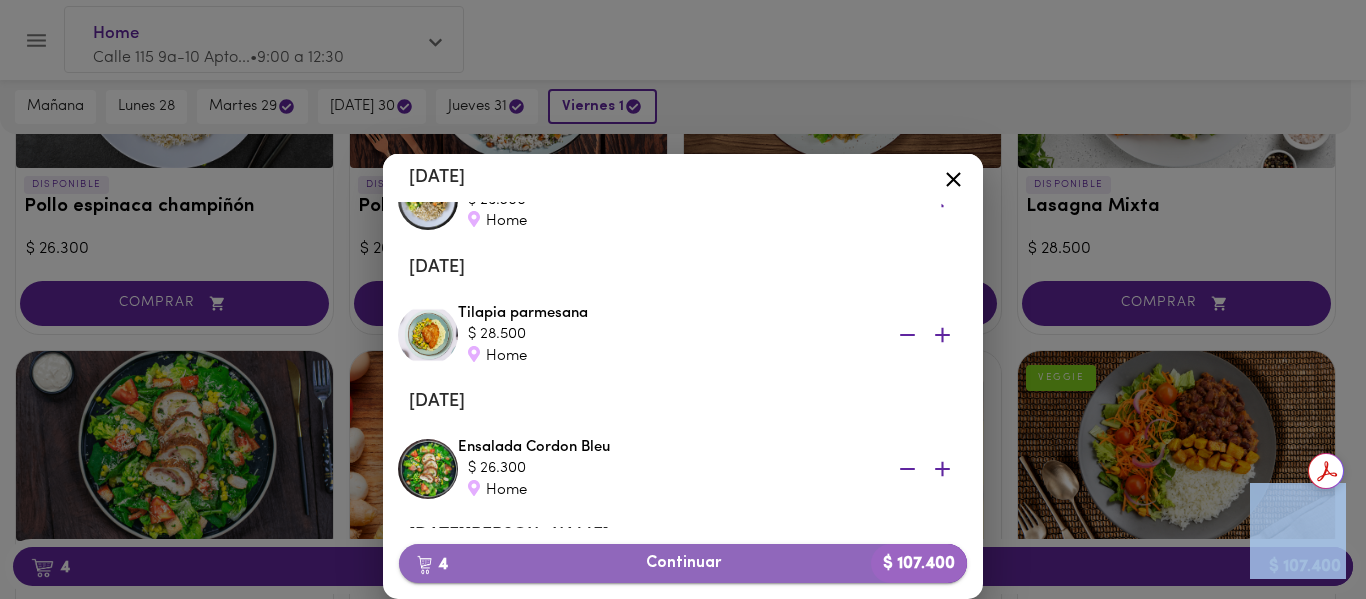 click on "4 Continuar $ 107.400" at bounding box center (683, 563) 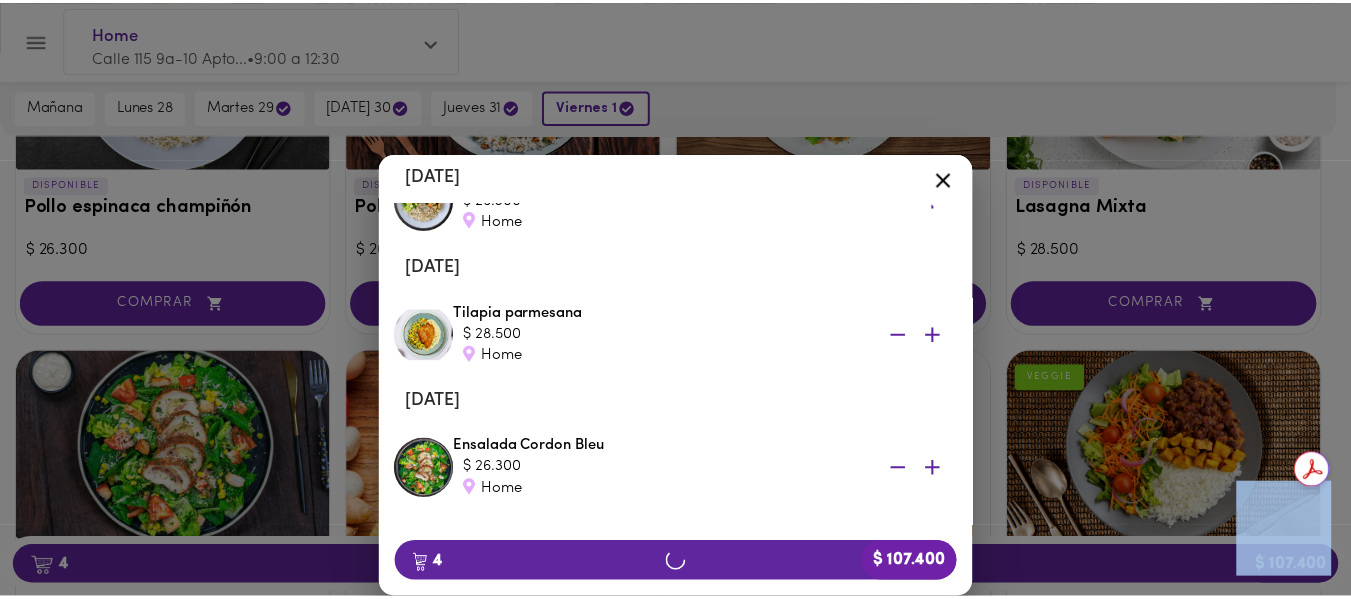 scroll, scrollTop: 0, scrollLeft: 0, axis: both 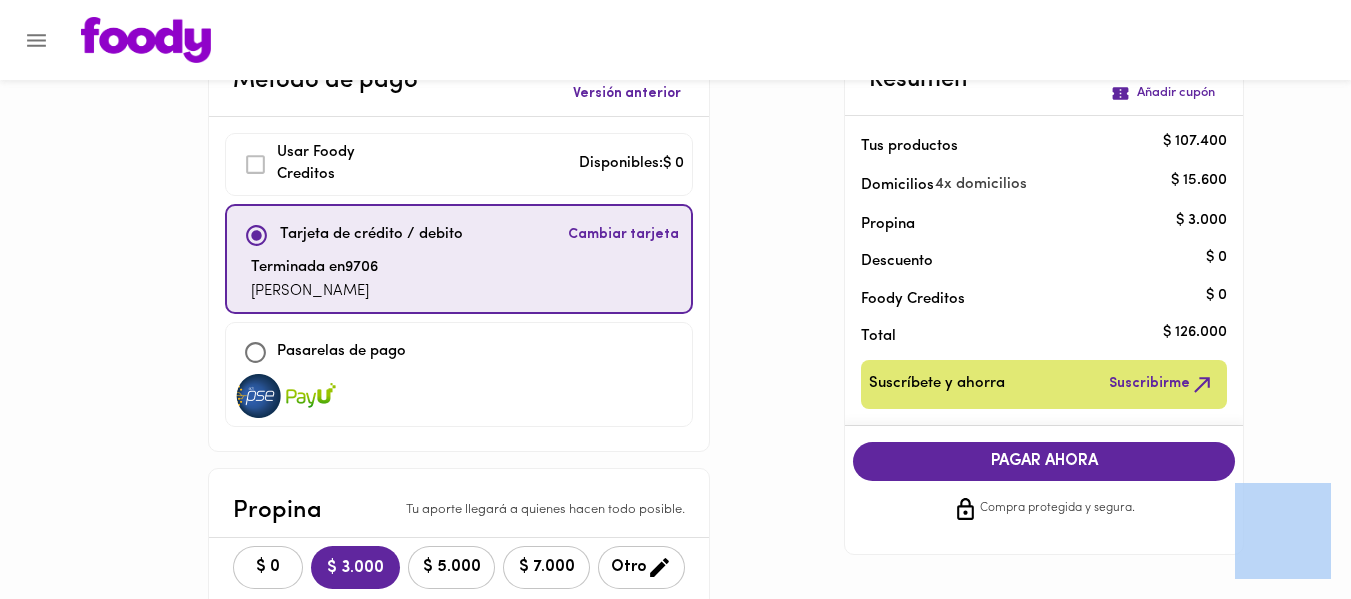 click at bounding box center (259, 396) 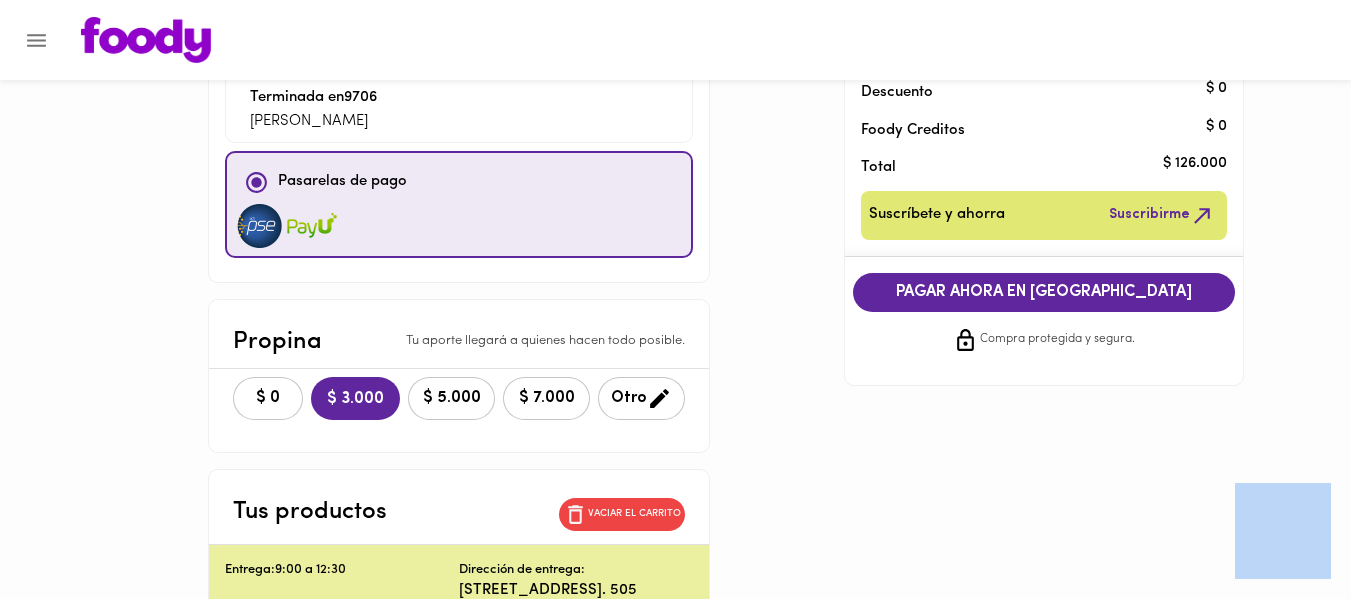 scroll, scrollTop: 237, scrollLeft: 0, axis: vertical 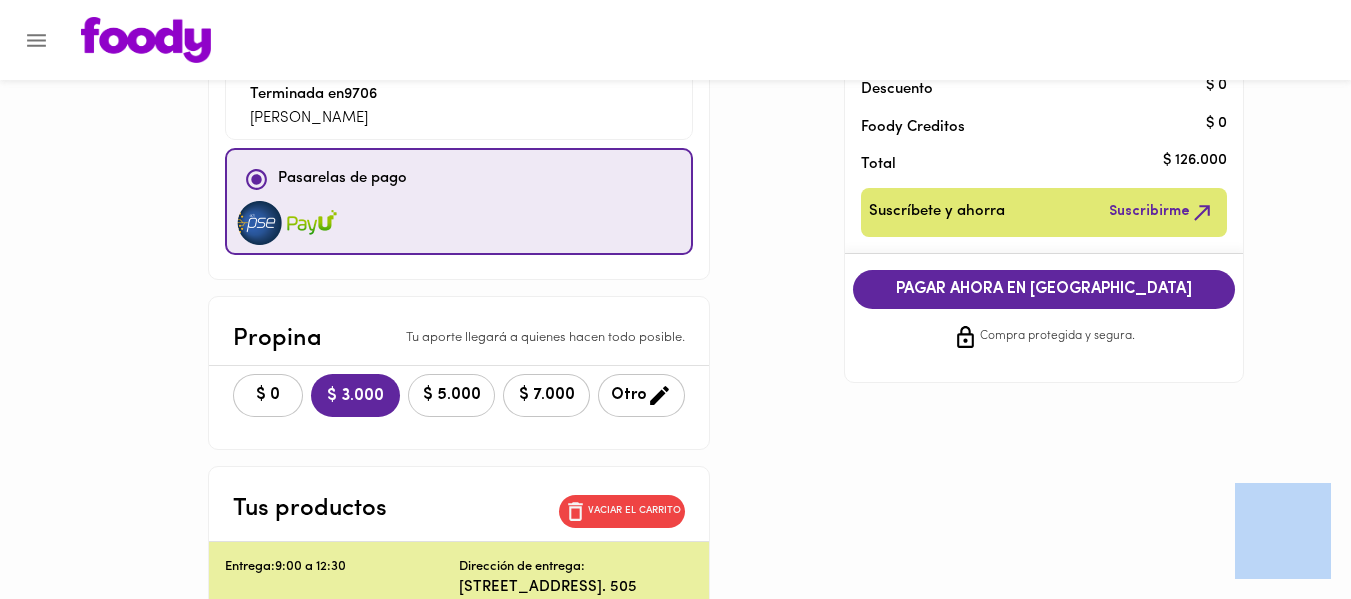 click on "$ 5.000" at bounding box center (451, 395) 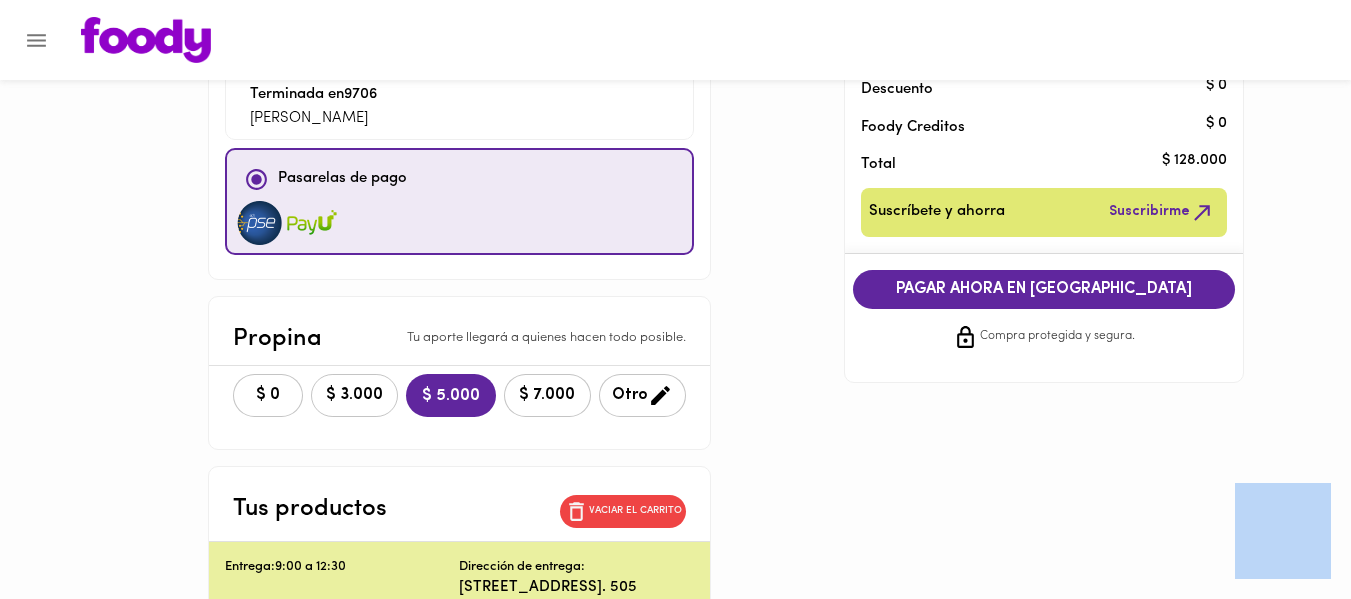 click on "$ 3.000" at bounding box center [354, 395] 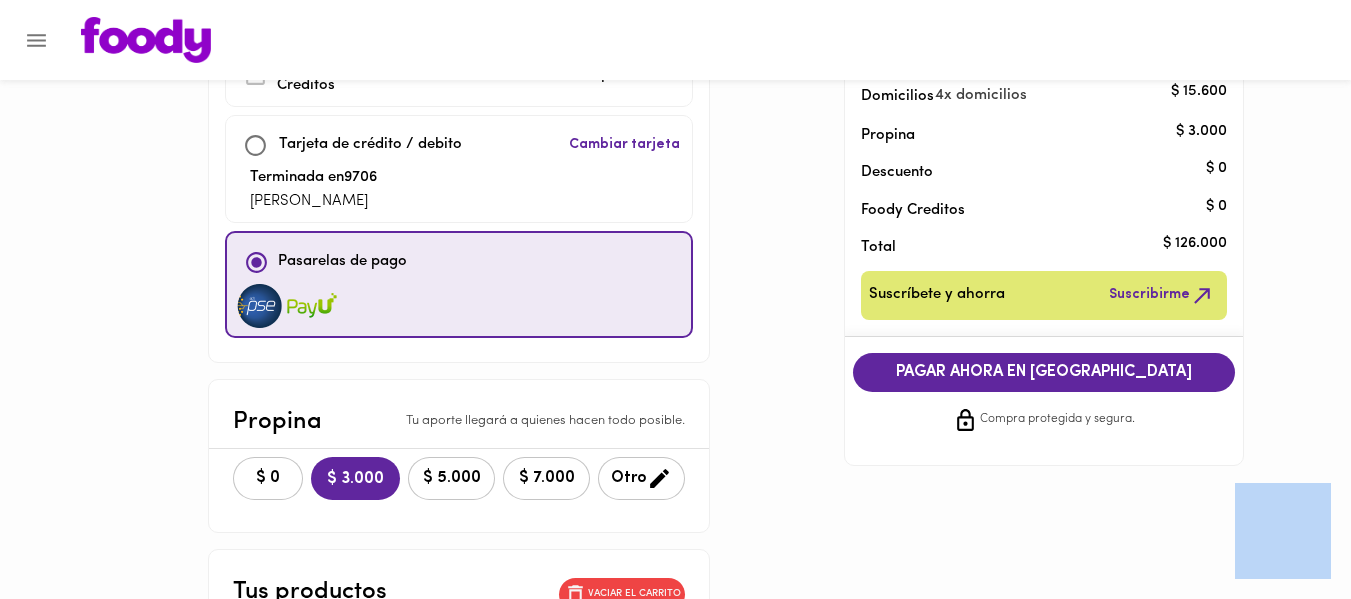 scroll, scrollTop: 117, scrollLeft: 0, axis: vertical 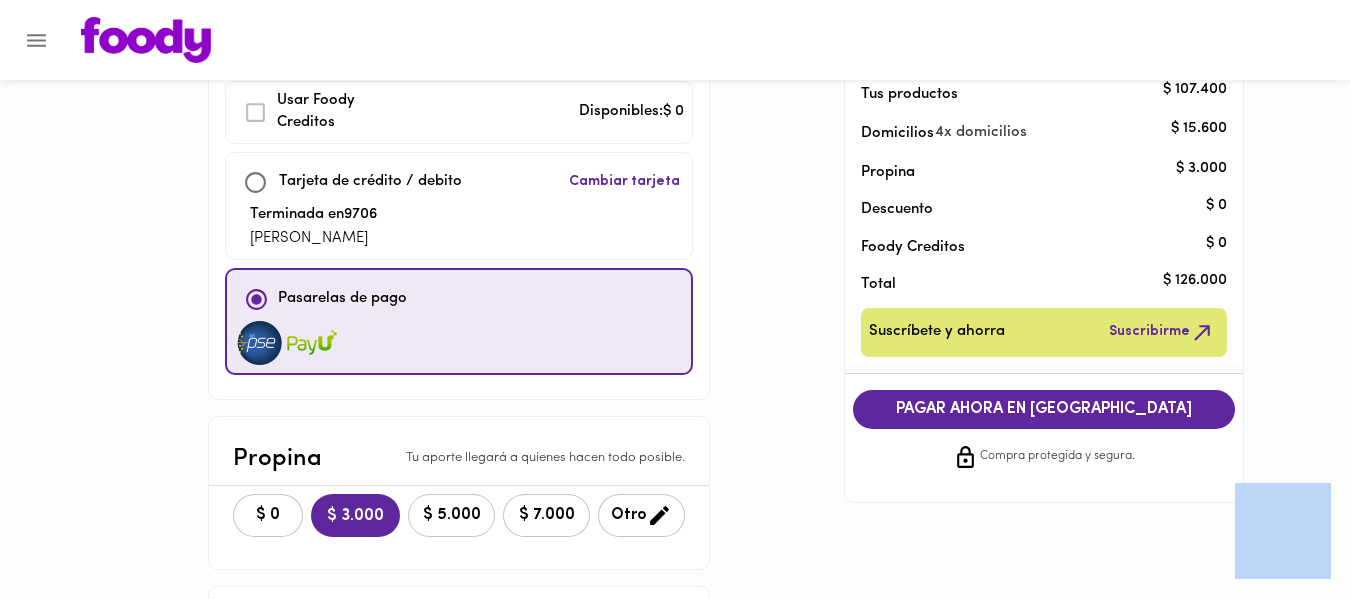 click on "$ 5.000" at bounding box center (451, 515) 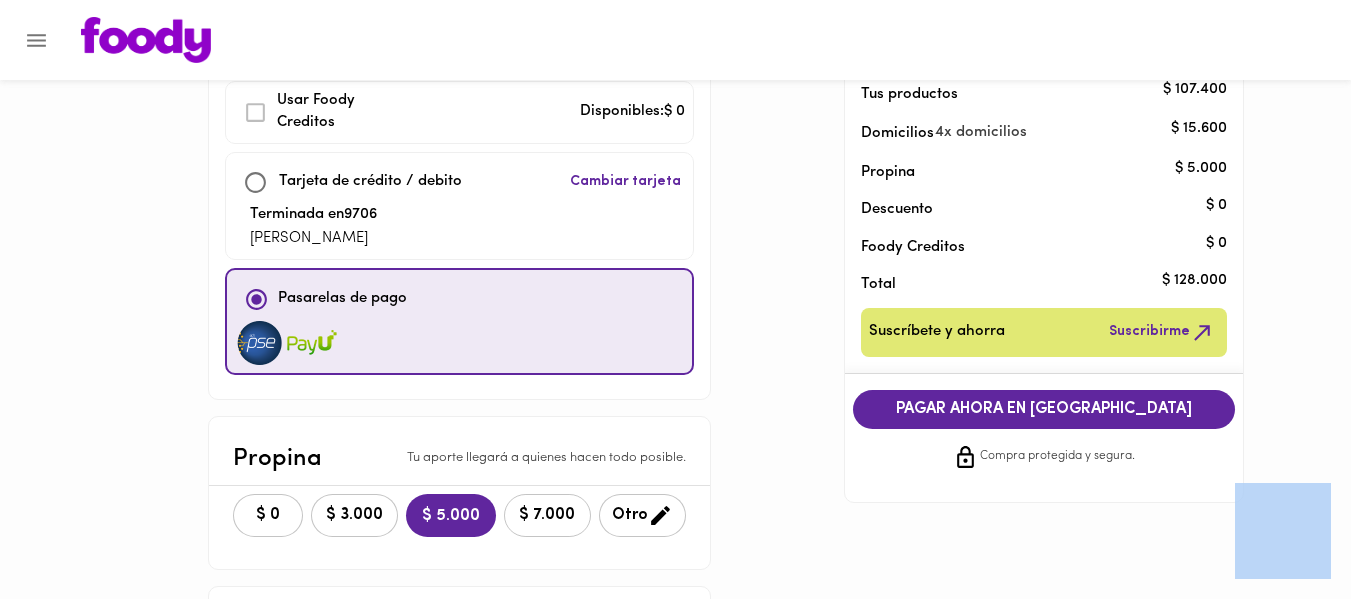 click on "$ 7.000" at bounding box center [547, 515] 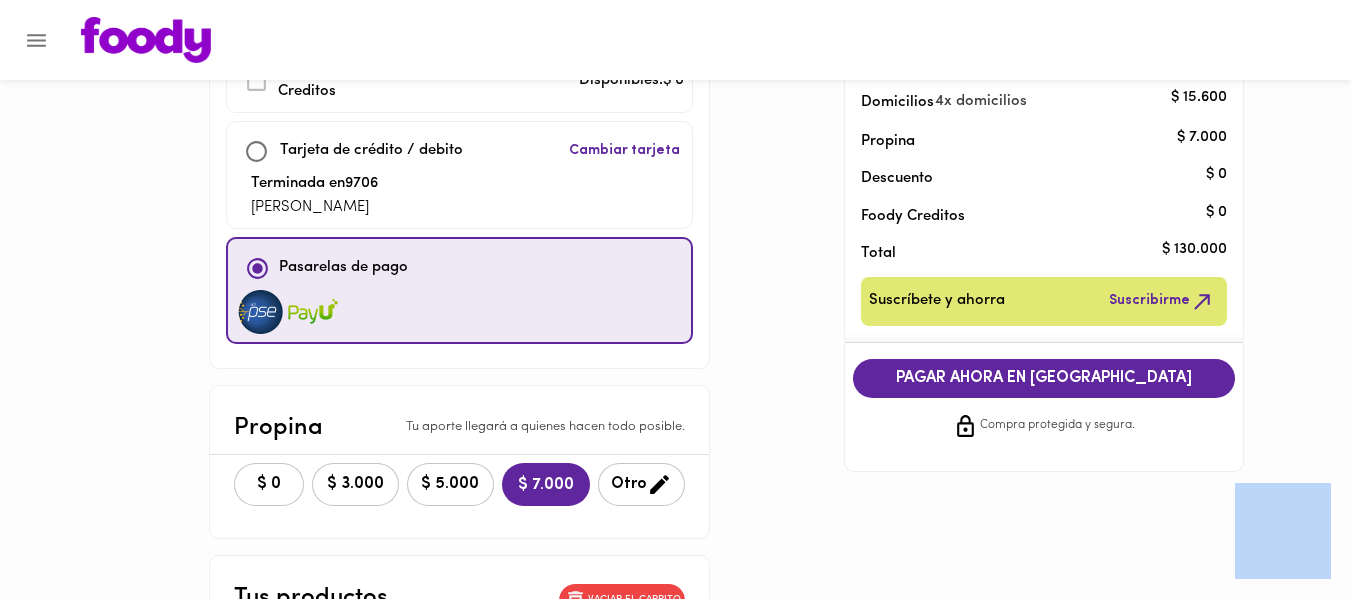 scroll, scrollTop: 151, scrollLeft: 0, axis: vertical 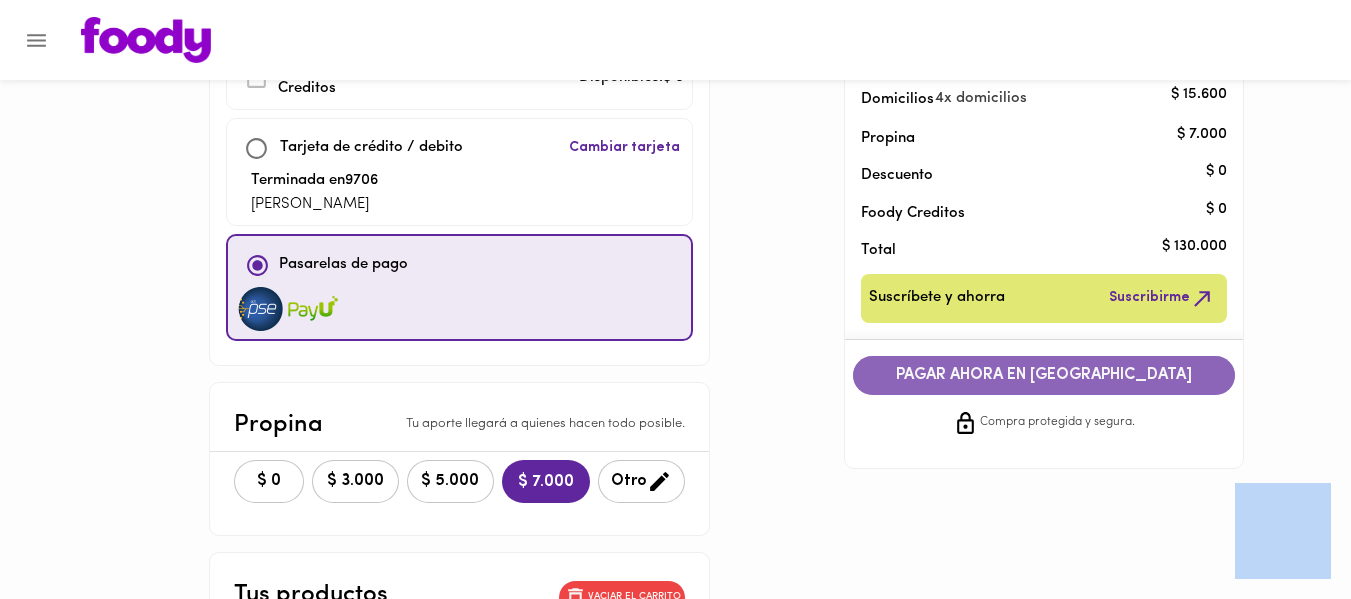 click on "PAGAR AHORA EN PASARELA" at bounding box center [1044, 375] 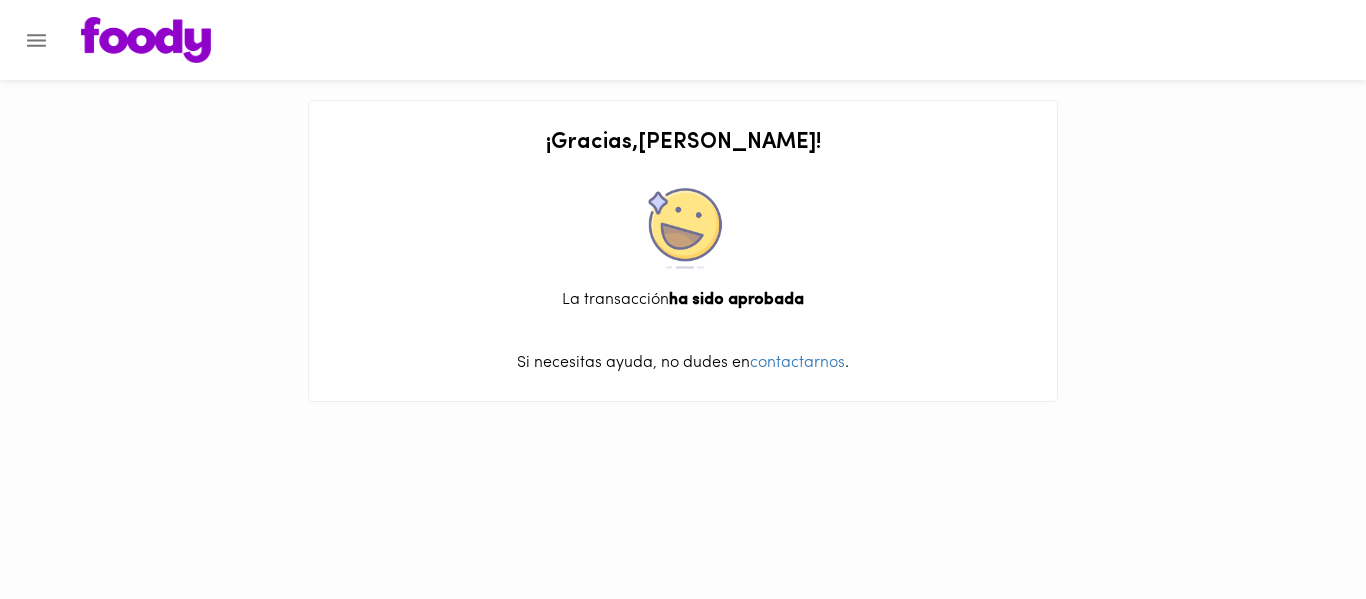 scroll, scrollTop: 0, scrollLeft: 0, axis: both 